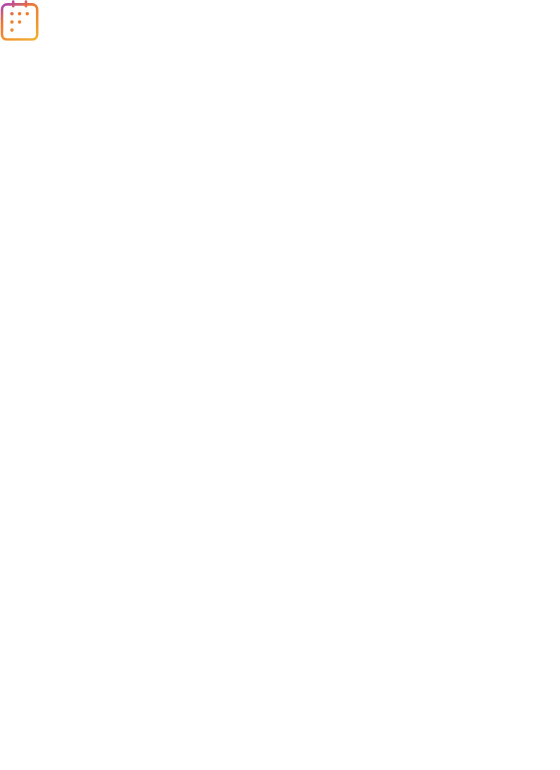 scroll, scrollTop: 0, scrollLeft: 0, axis: both 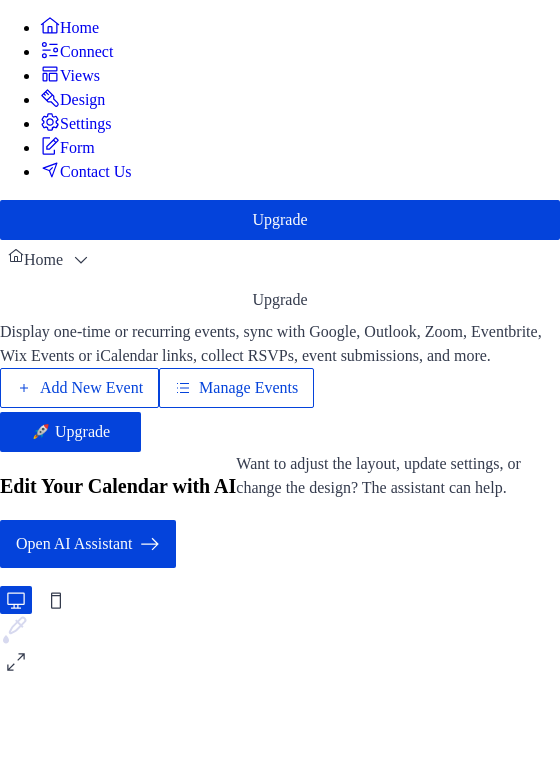 click on "Manage Events" at bounding box center (236, 388) 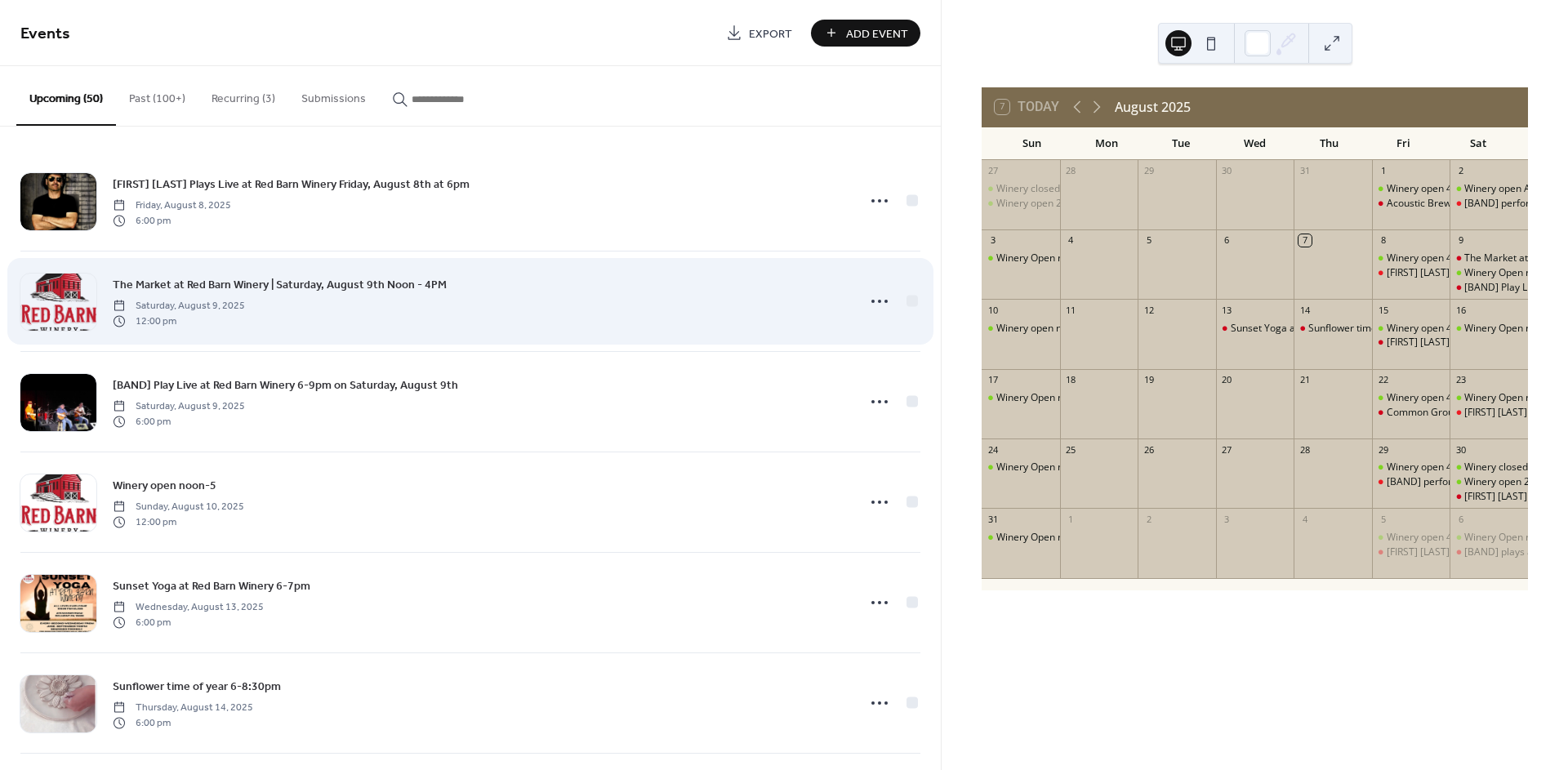 scroll, scrollTop: 0, scrollLeft: 0, axis: both 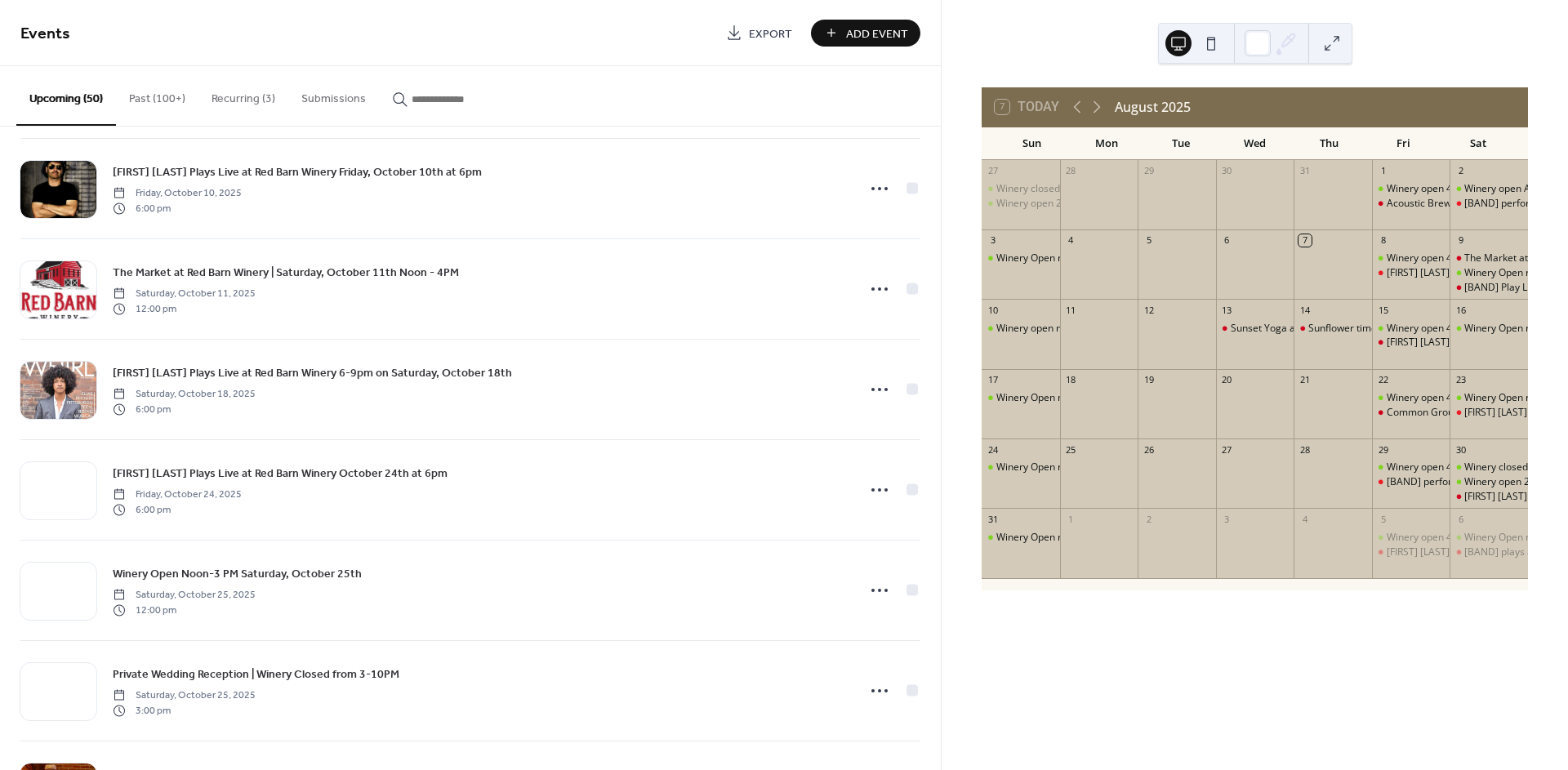 click on "Recurring (3)" at bounding box center [243, 95] 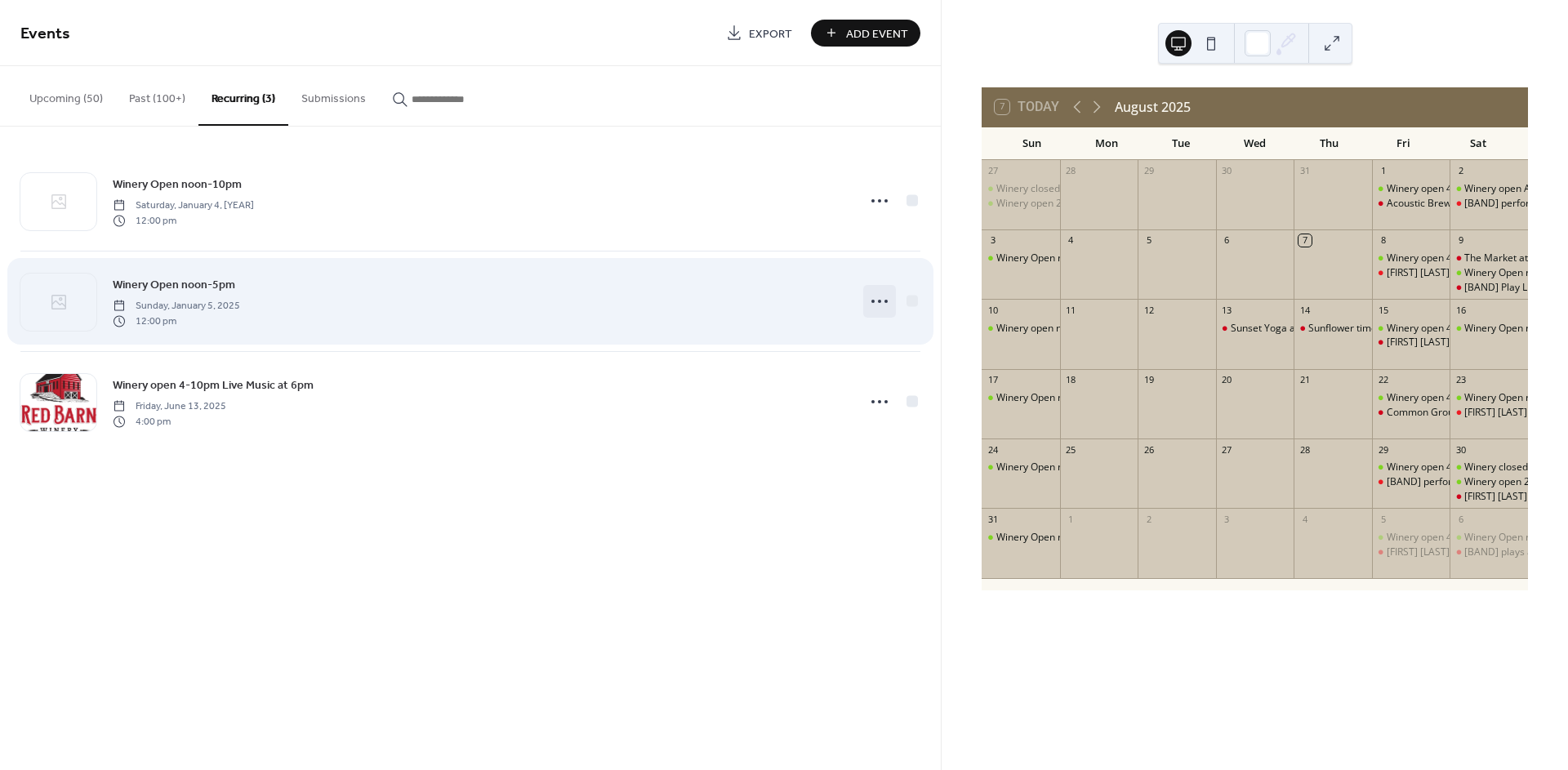 click 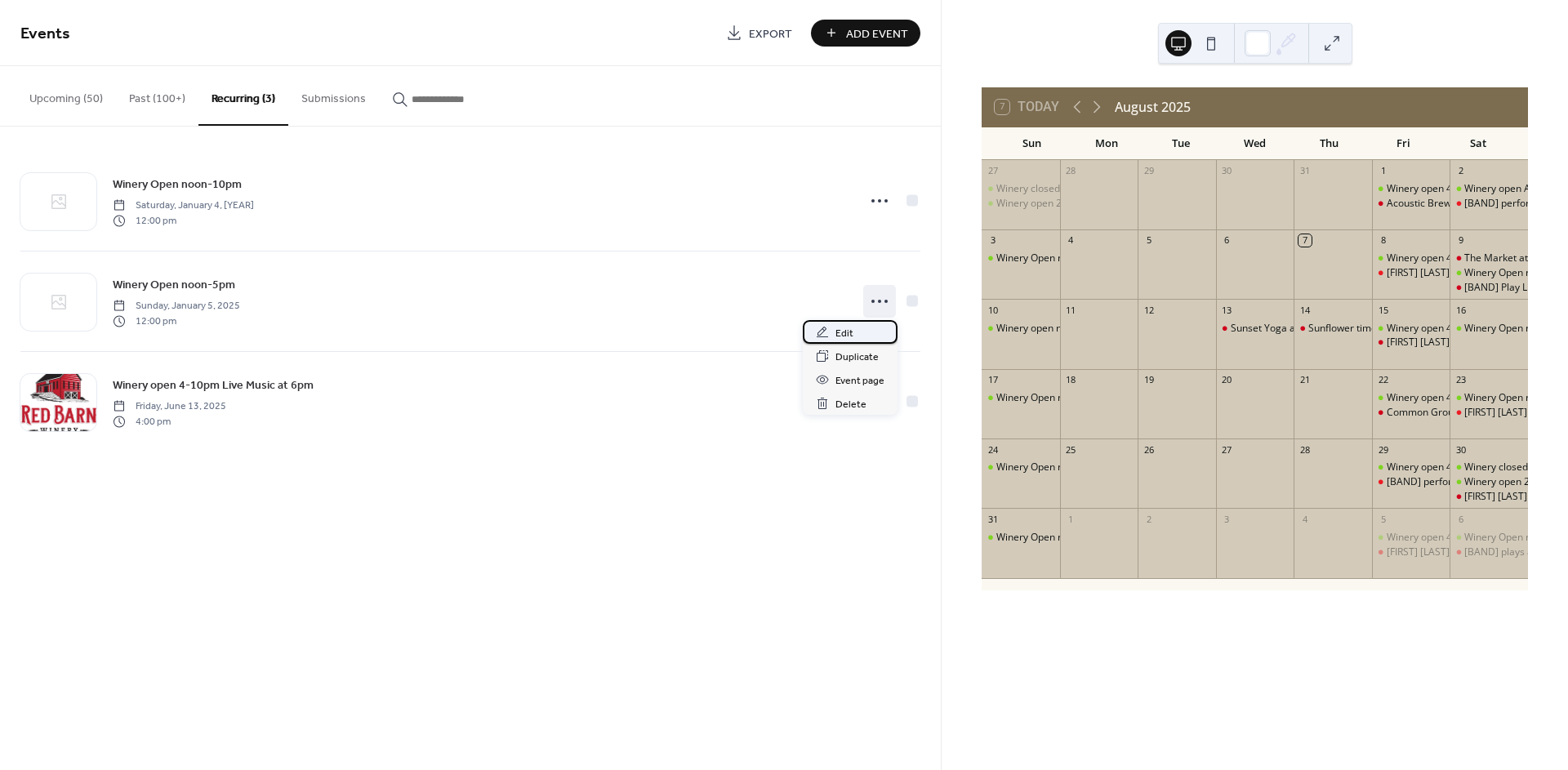 click on "Edit" at bounding box center [844, 333] 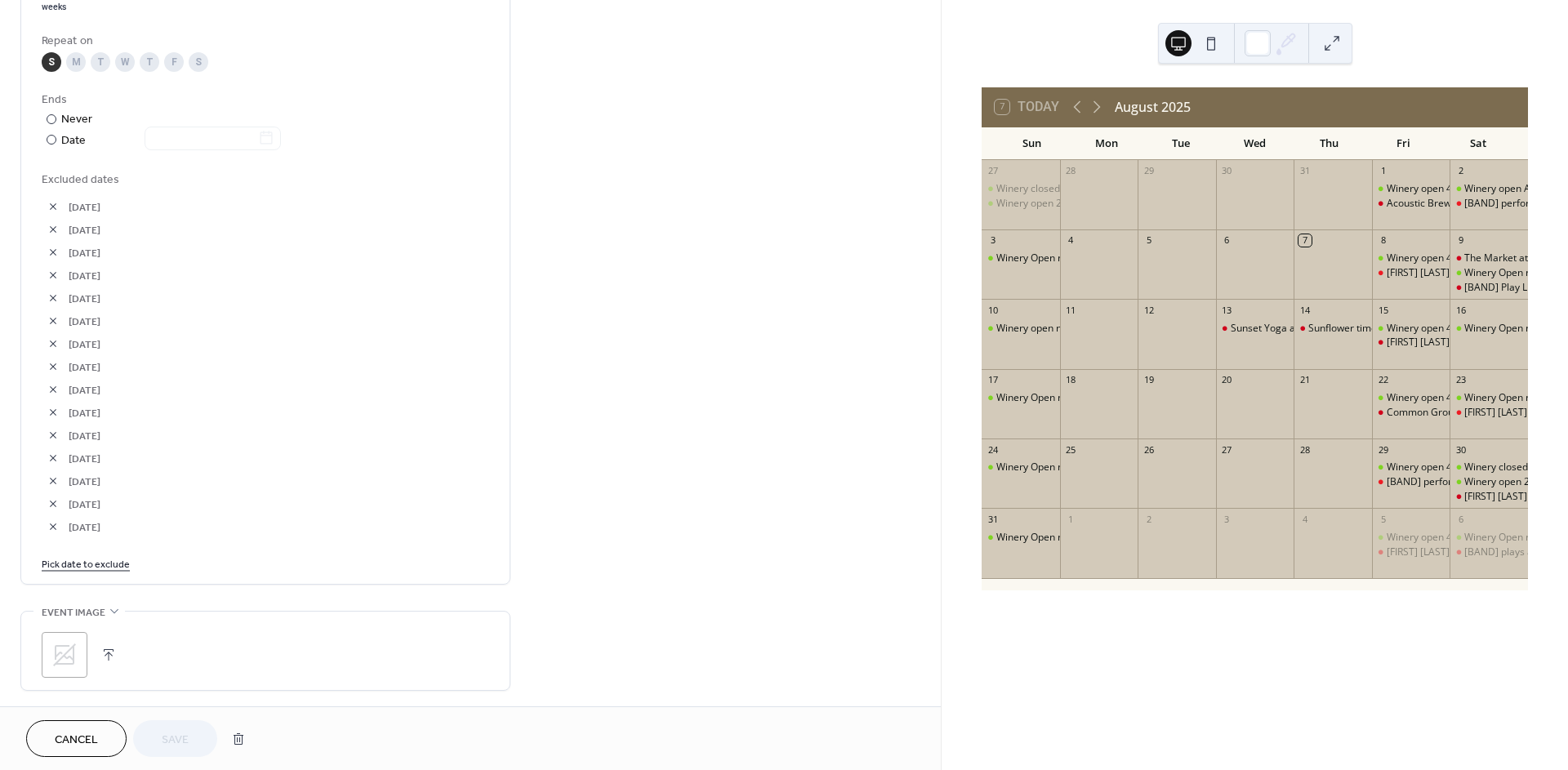 scroll, scrollTop: 858, scrollLeft: 0, axis: vertical 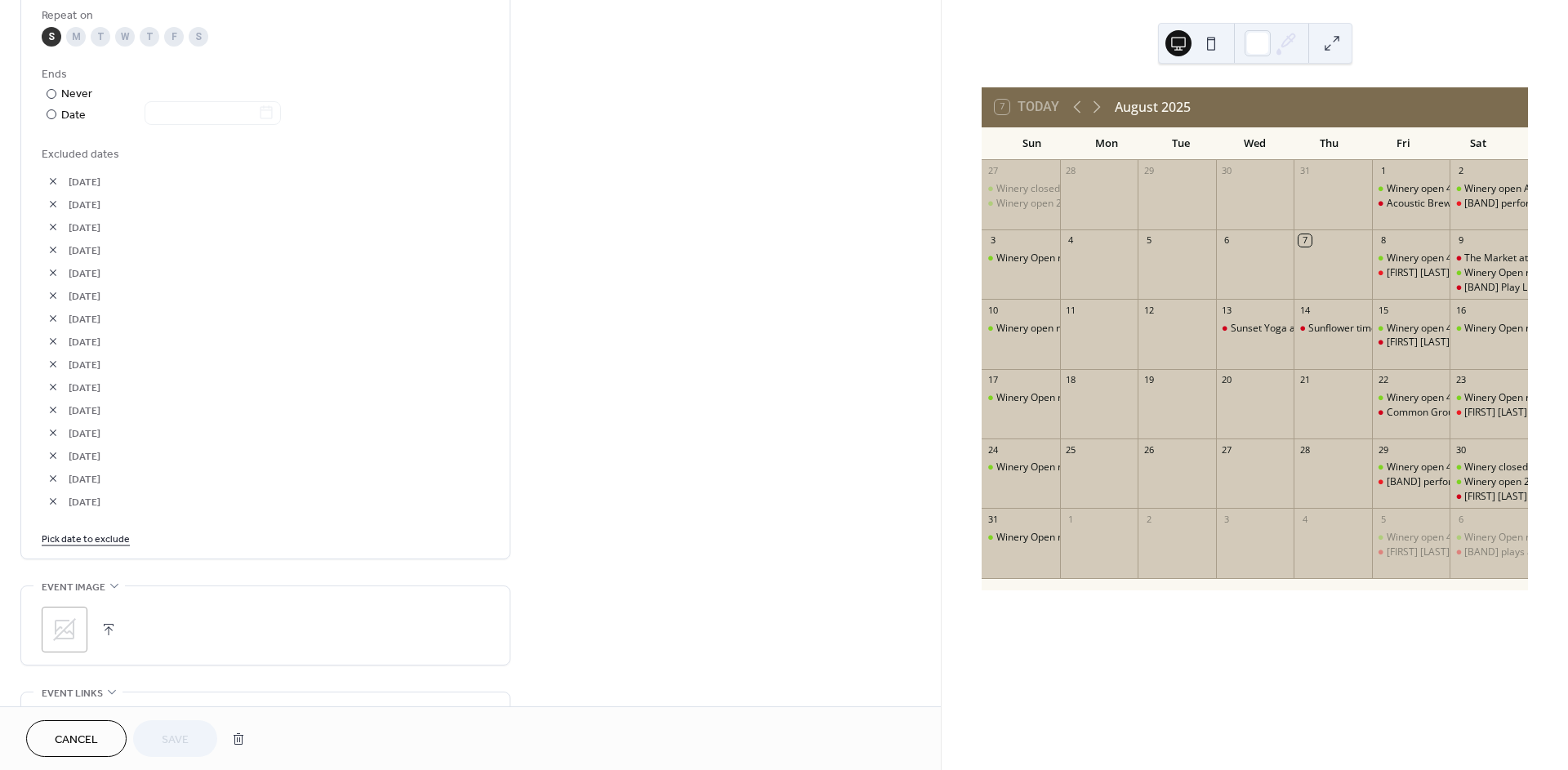 click on "Pick date to exclude" at bounding box center [86, 537] 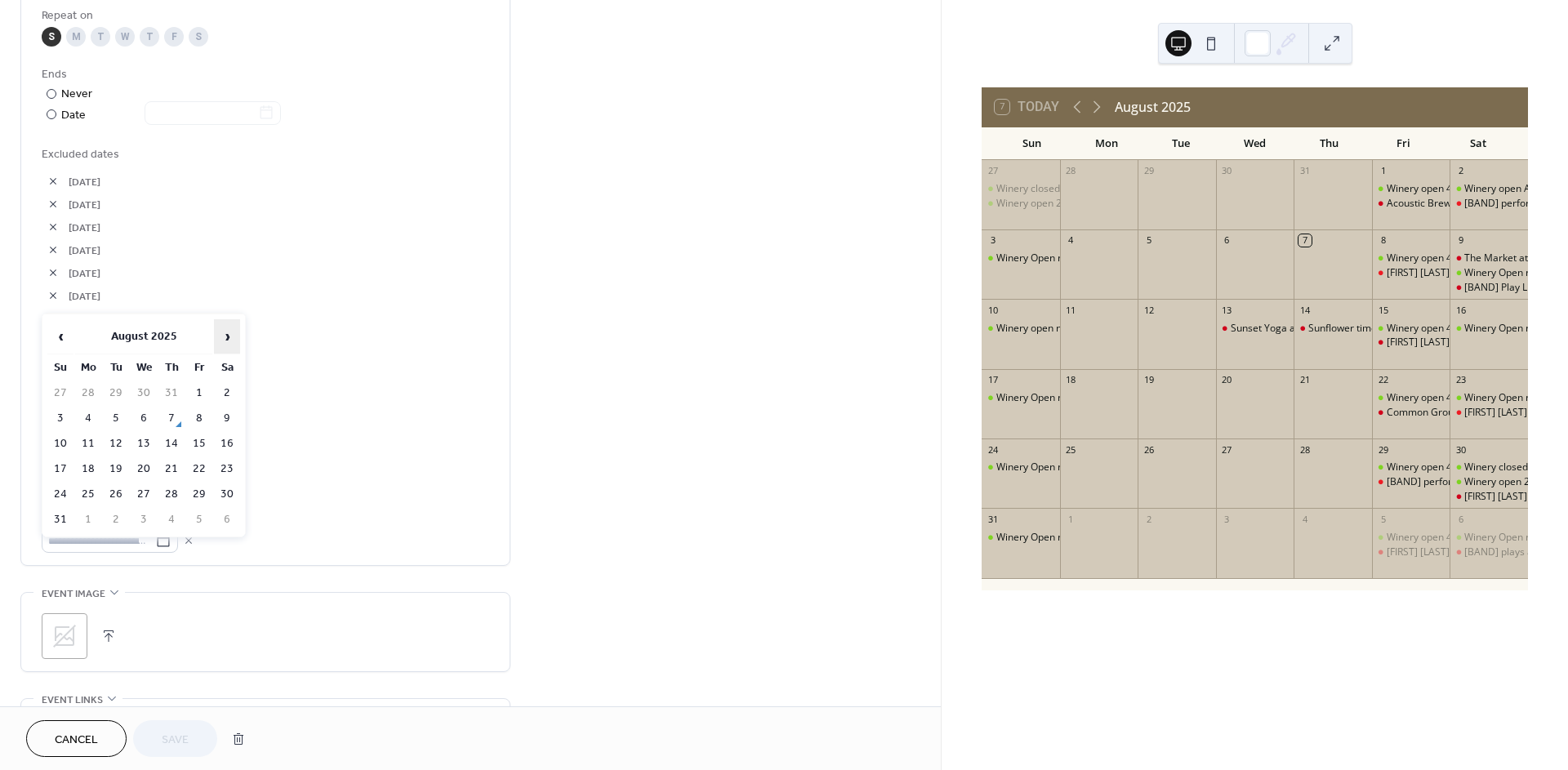 click on "›" at bounding box center (227, 336) 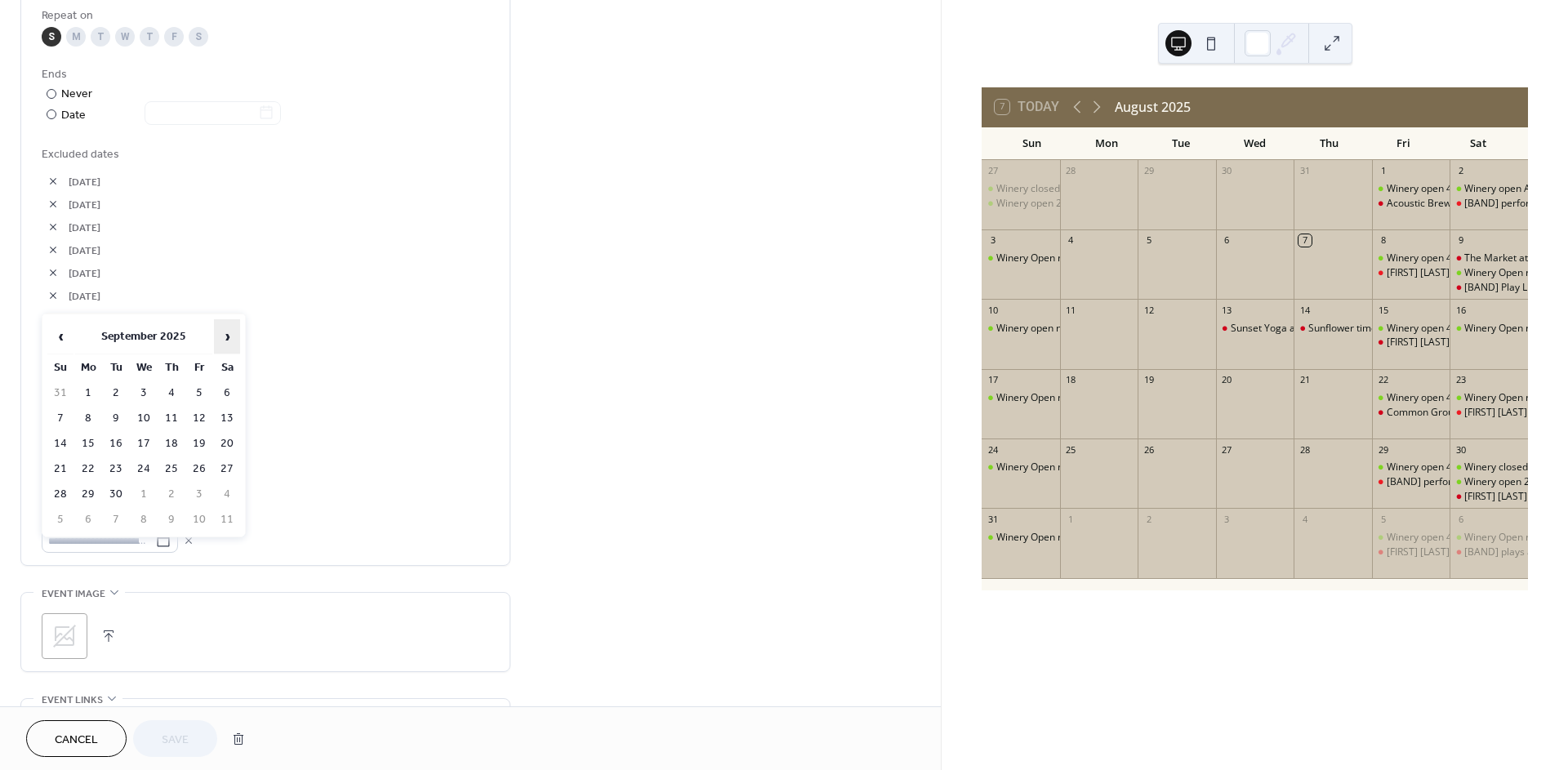 click on "›" at bounding box center [227, 336] 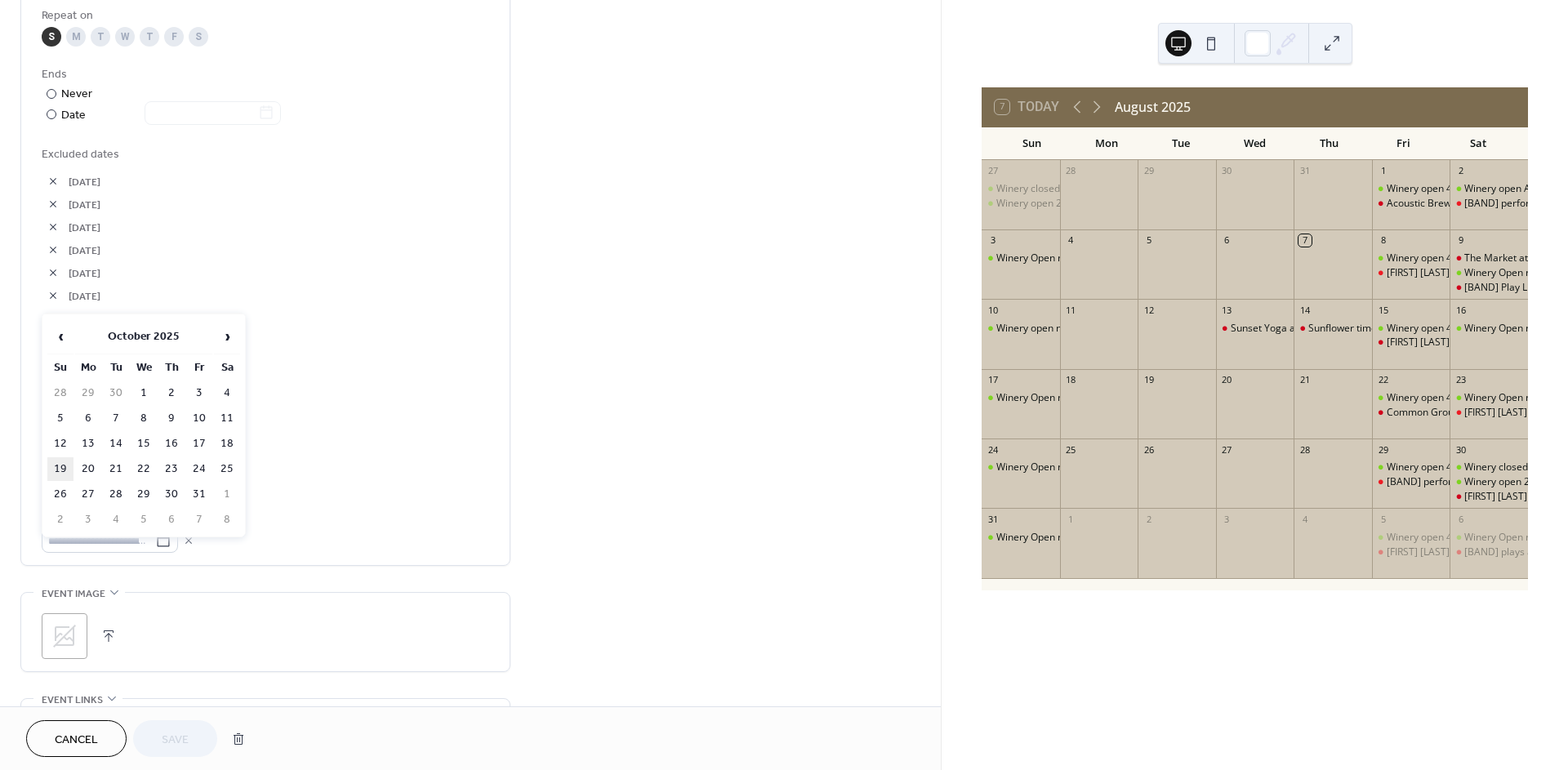 click on "19" at bounding box center [60, 469] 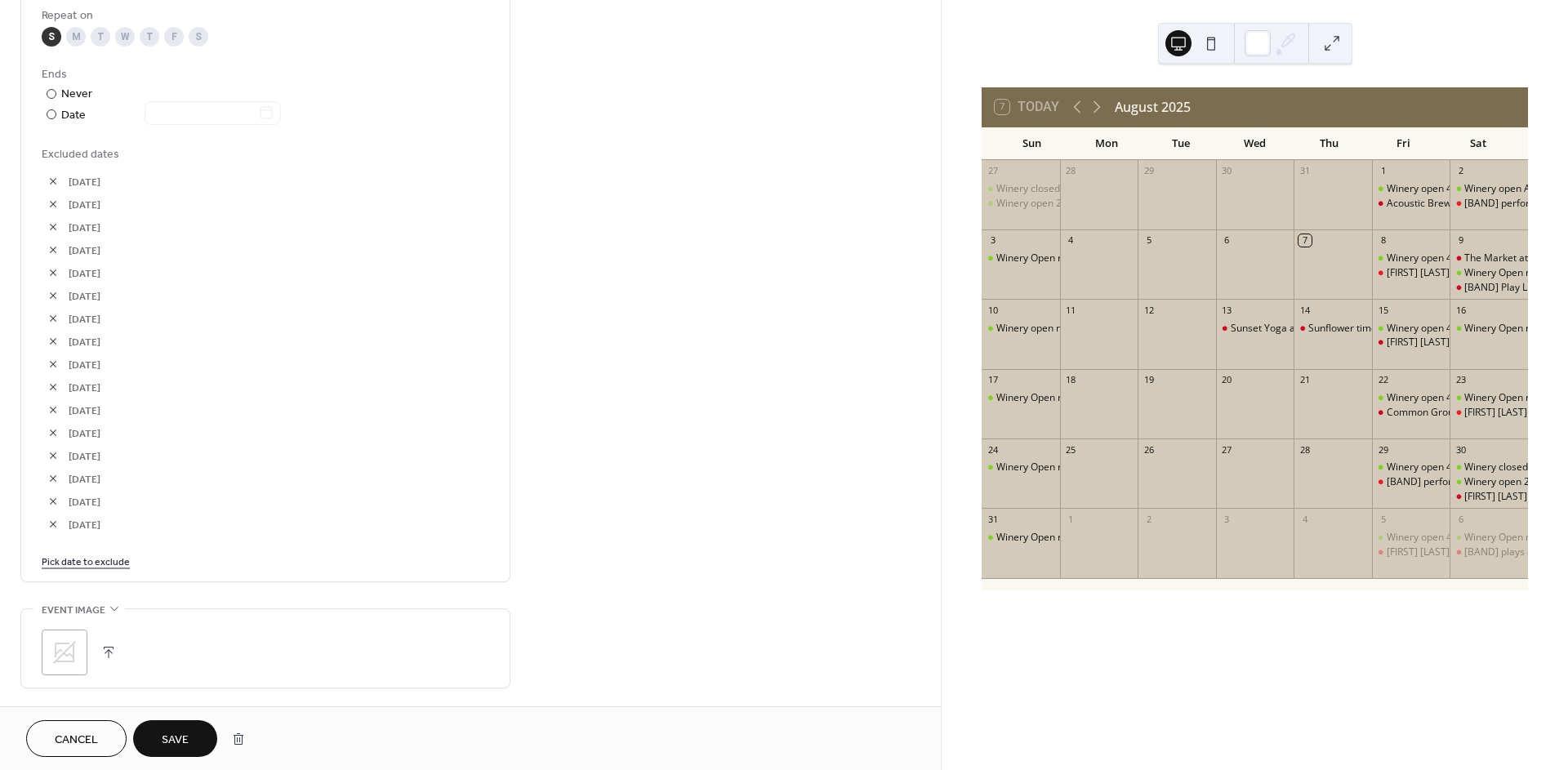 click on "Save" at bounding box center (175, 738) 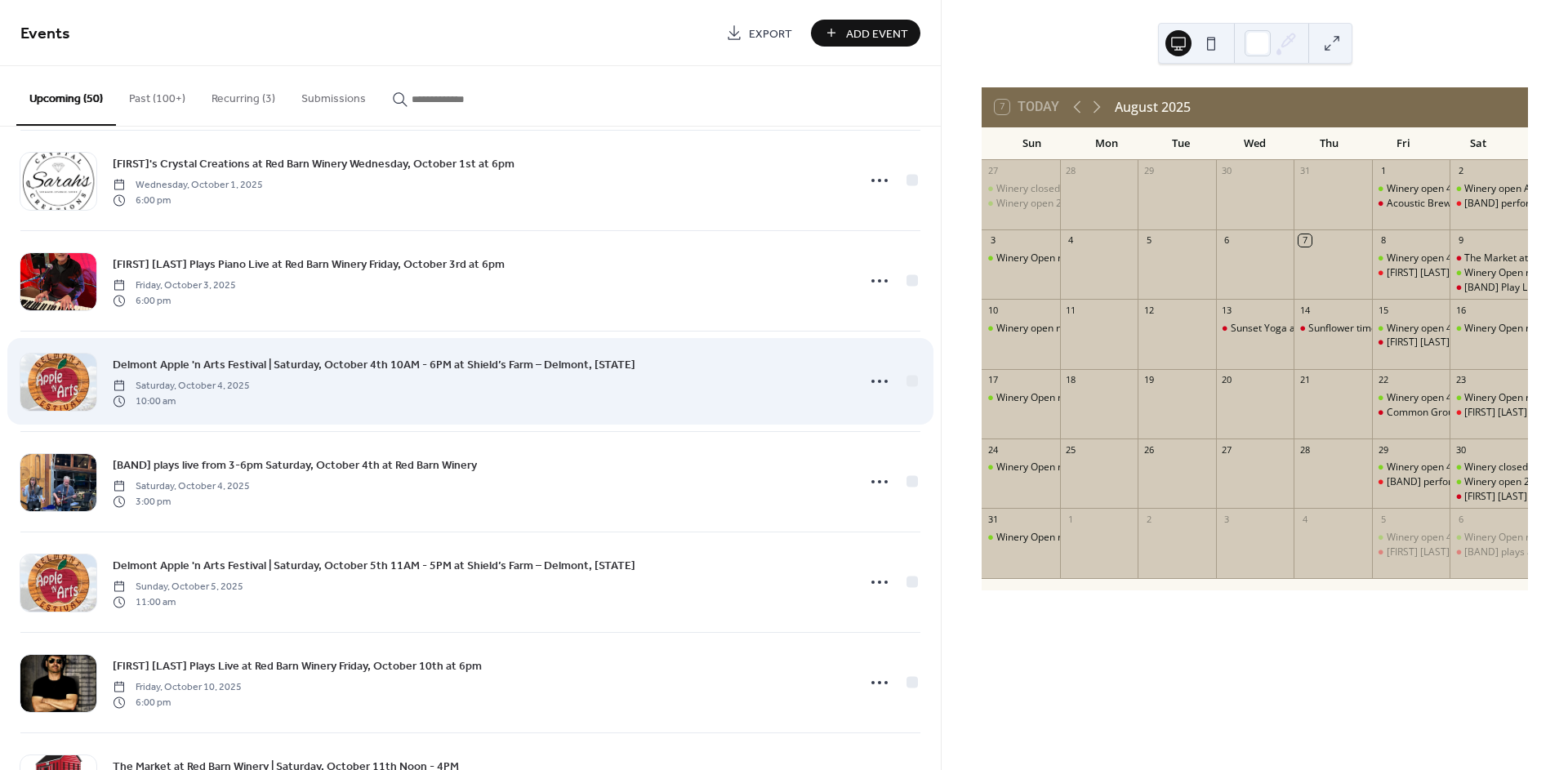 scroll, scrollTop: 2439, scrollLeft: 0, axis: vertical 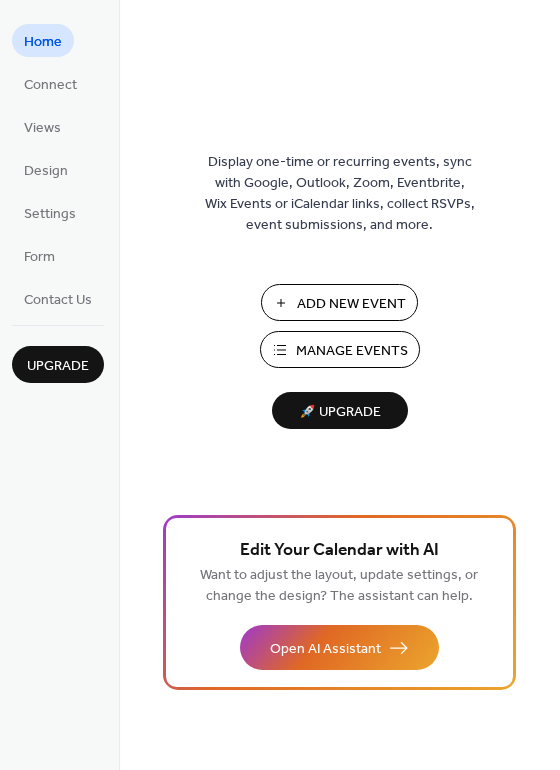 click on "Add New Event" at bounding box center [351, 304] 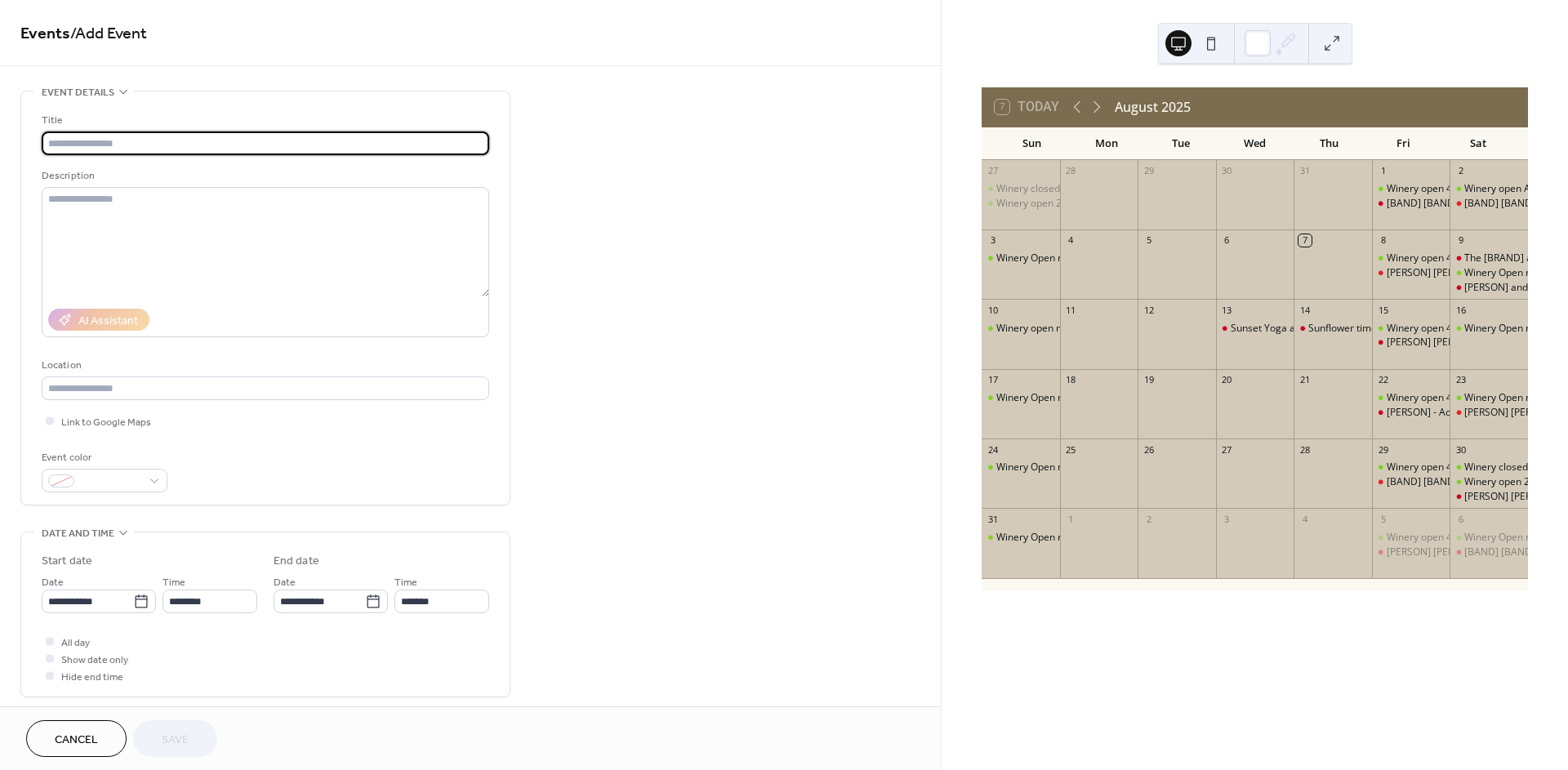 scroll, scrollTop: 0, scrollLeft: 0, axis: both 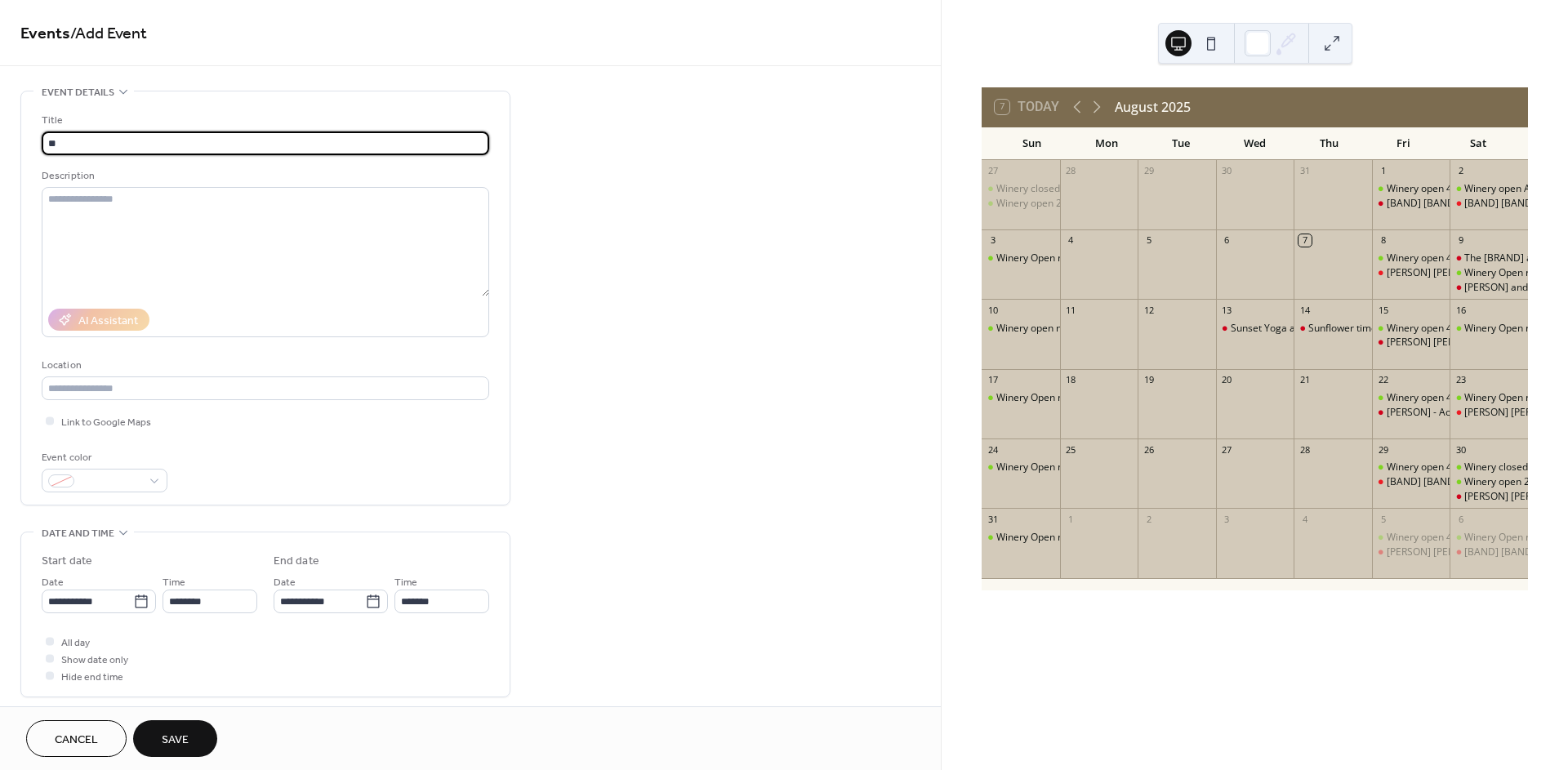 type on "*" 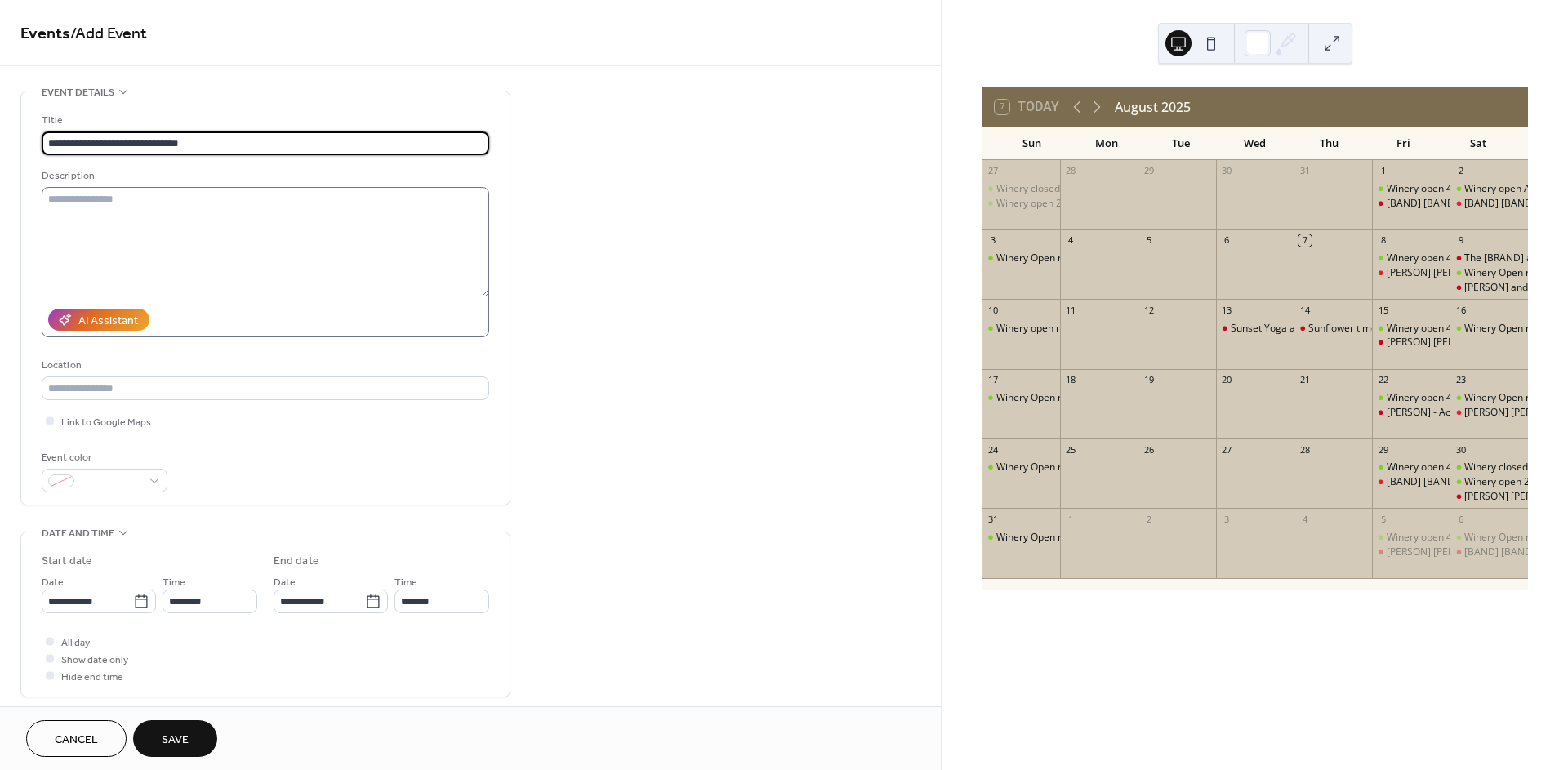 type on "**********" 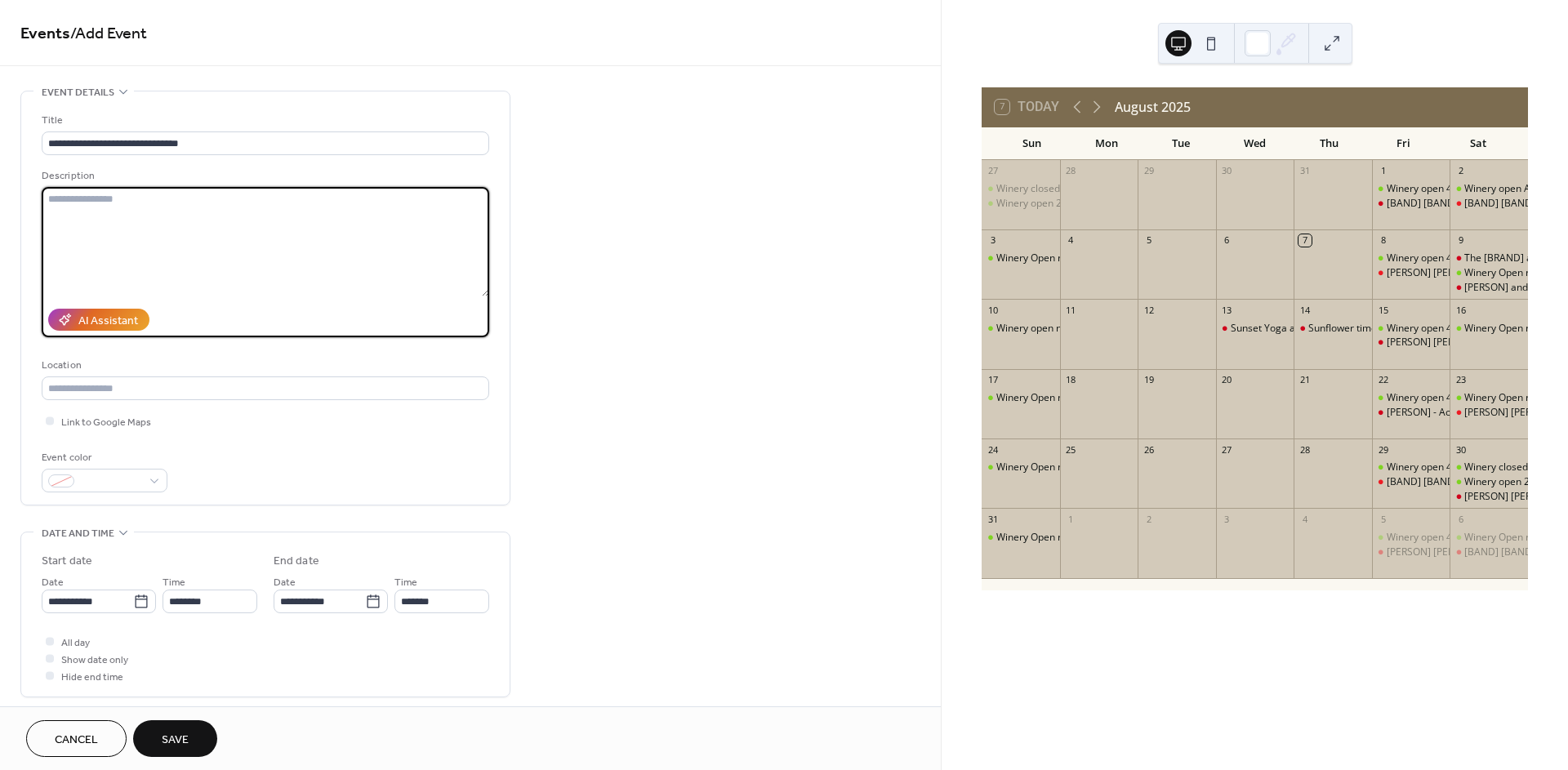 click at bounding box center [265, 242] 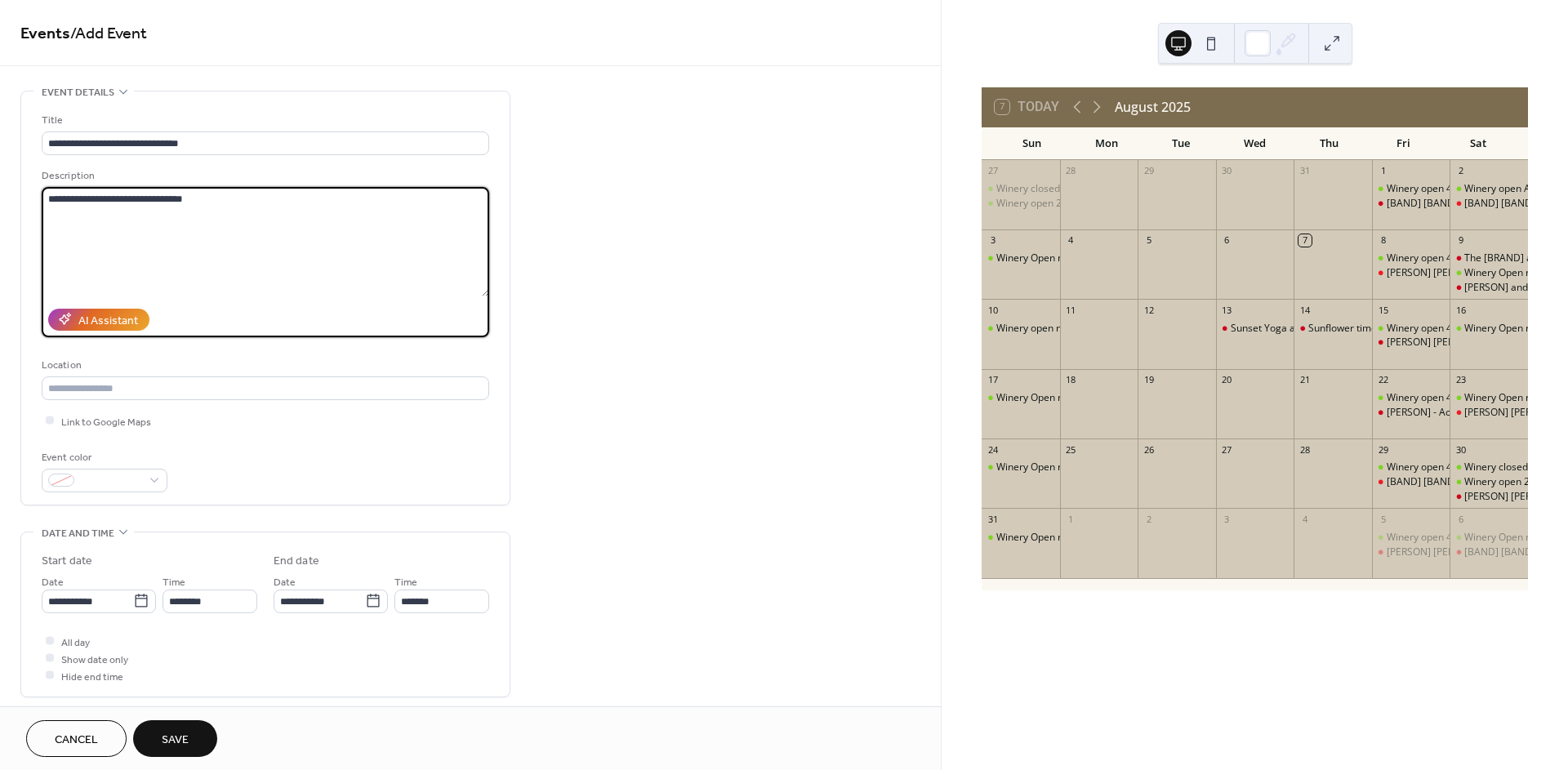click on "**********" at bounding box center (265, 242) 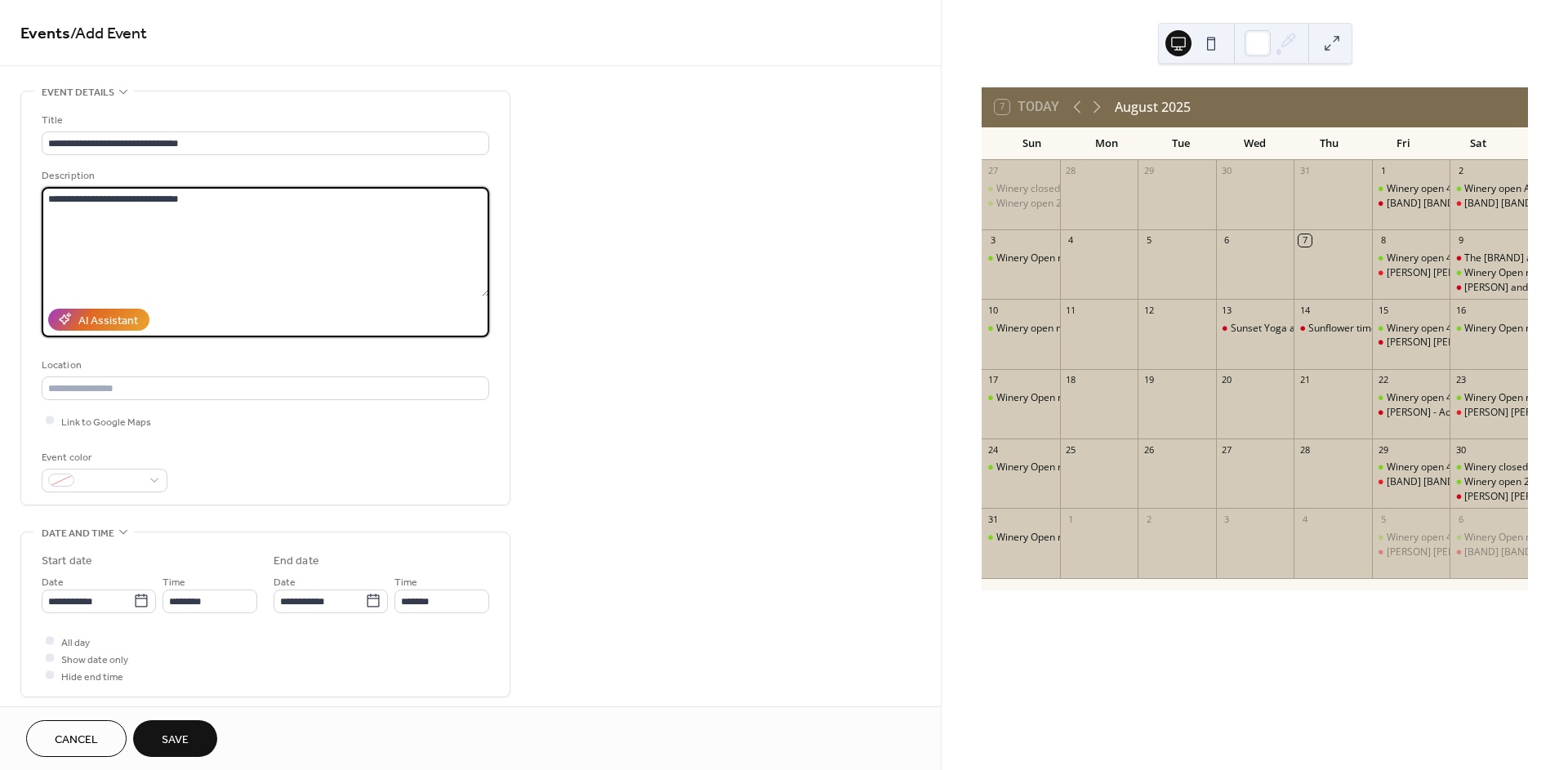 click on "**********" at bounding box center (265, 242) 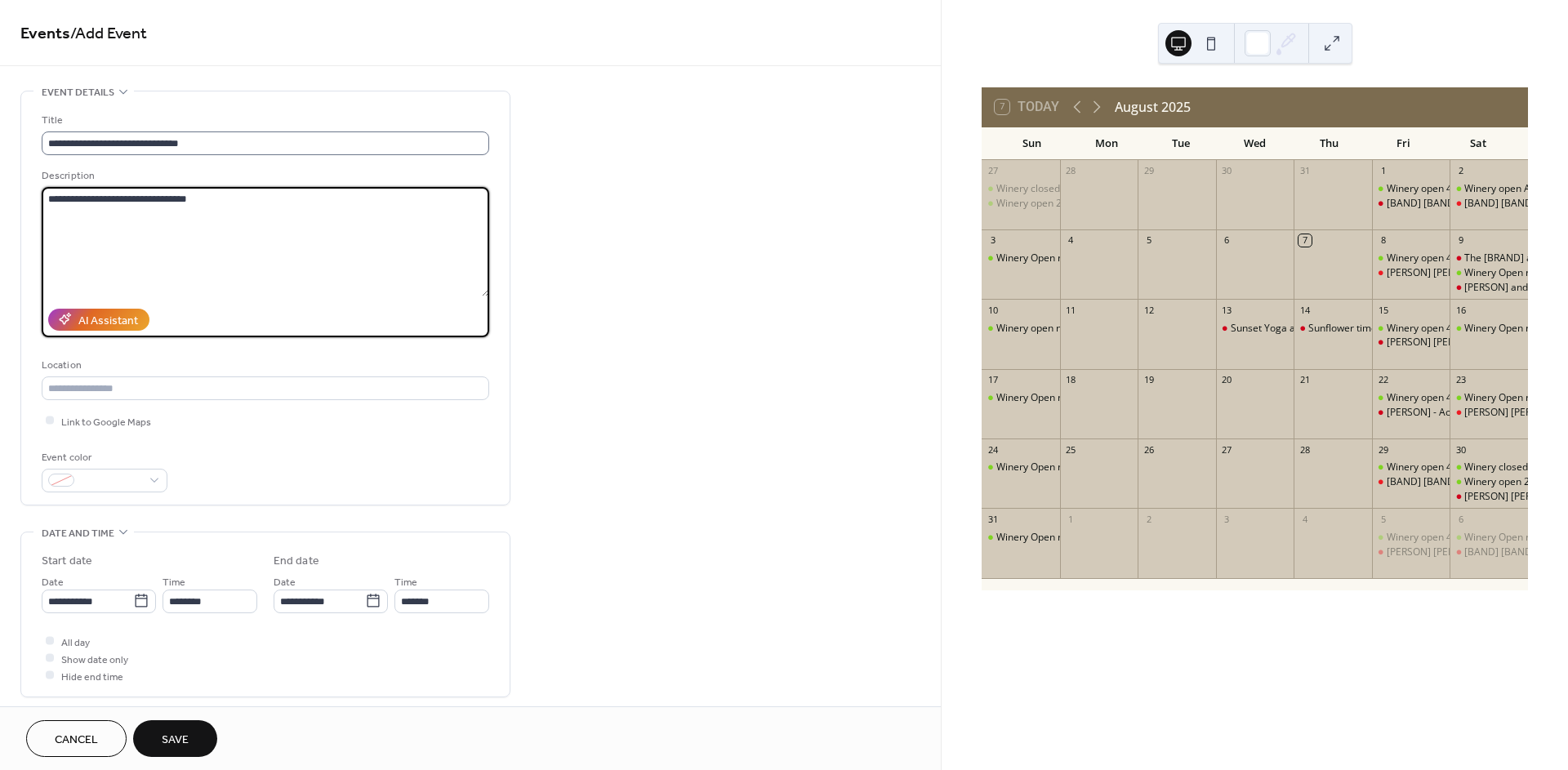 type on "**********" 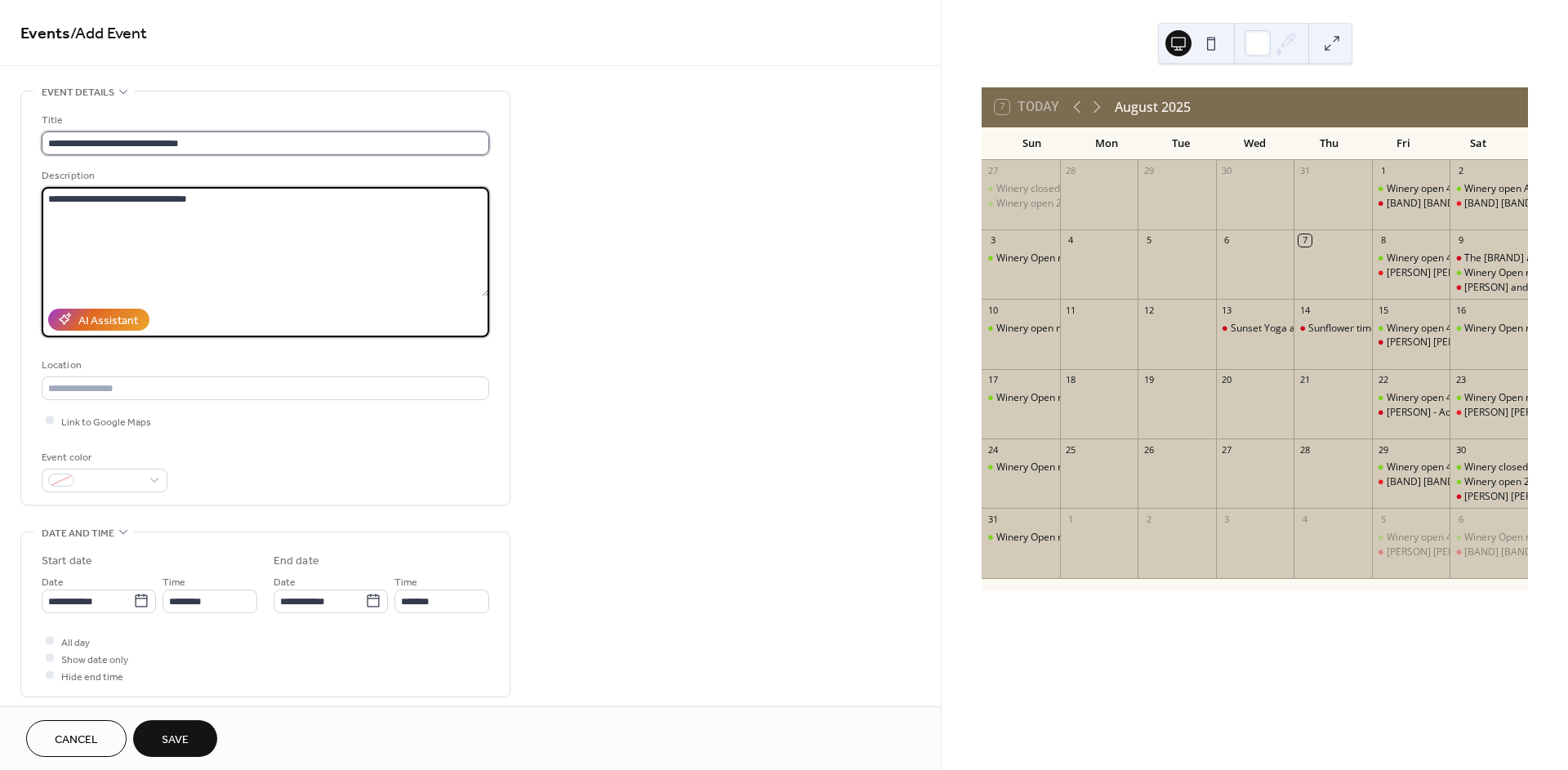 click on "**********" at bounding box center (265, 143) 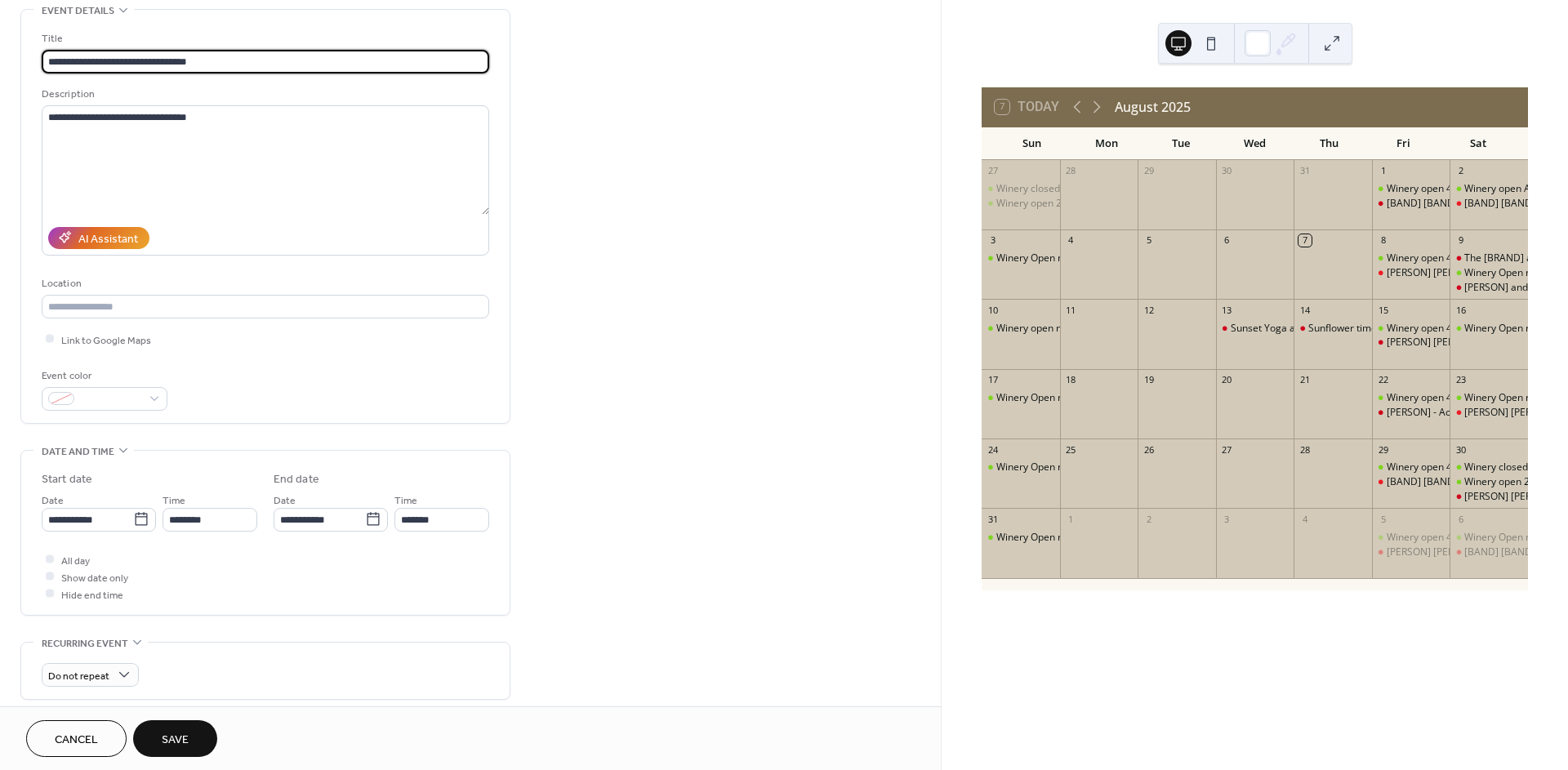 scroll, scrollTop: 82, scrollLeft: 0, axis: vertical 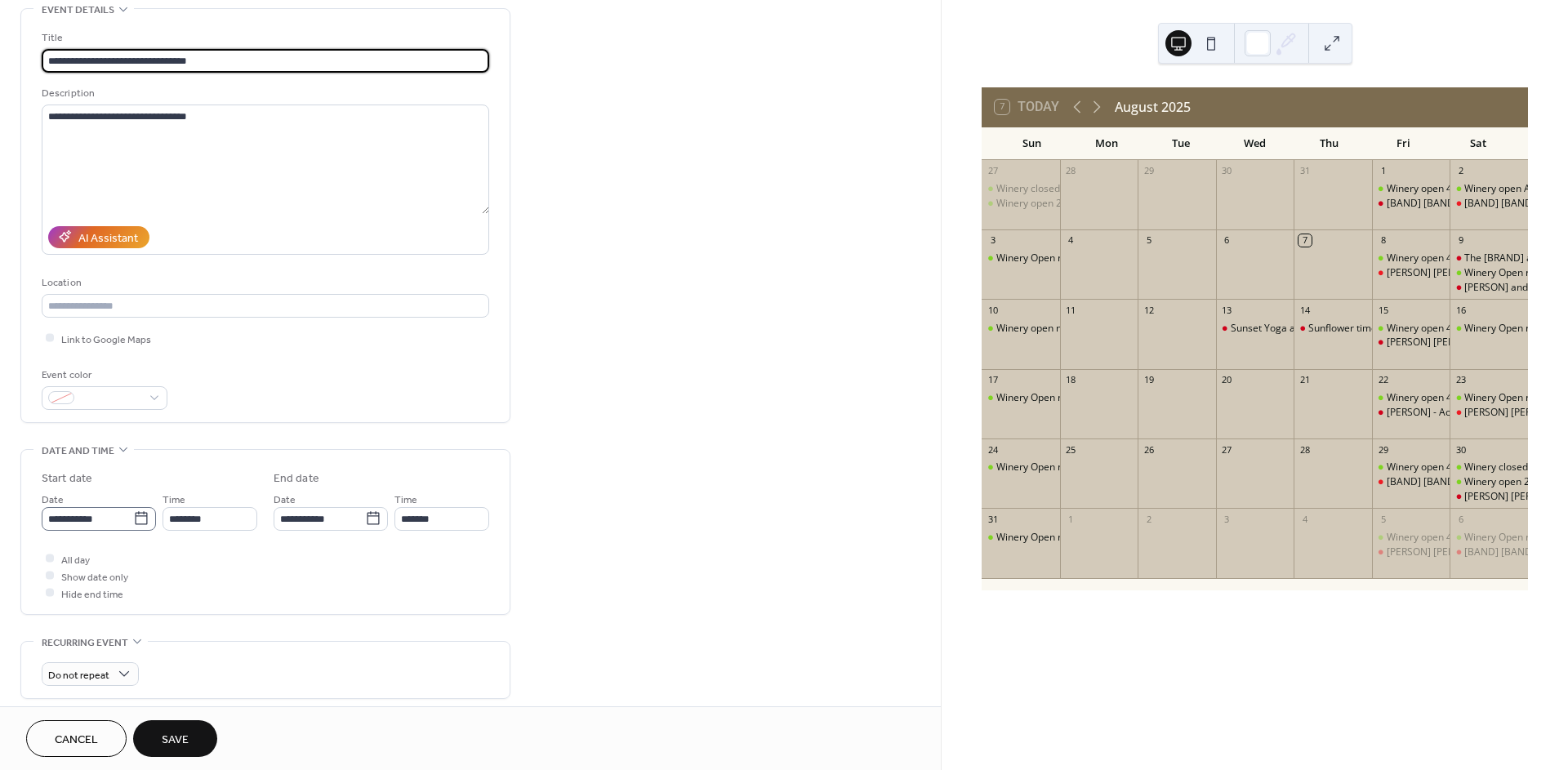 type on "**********" 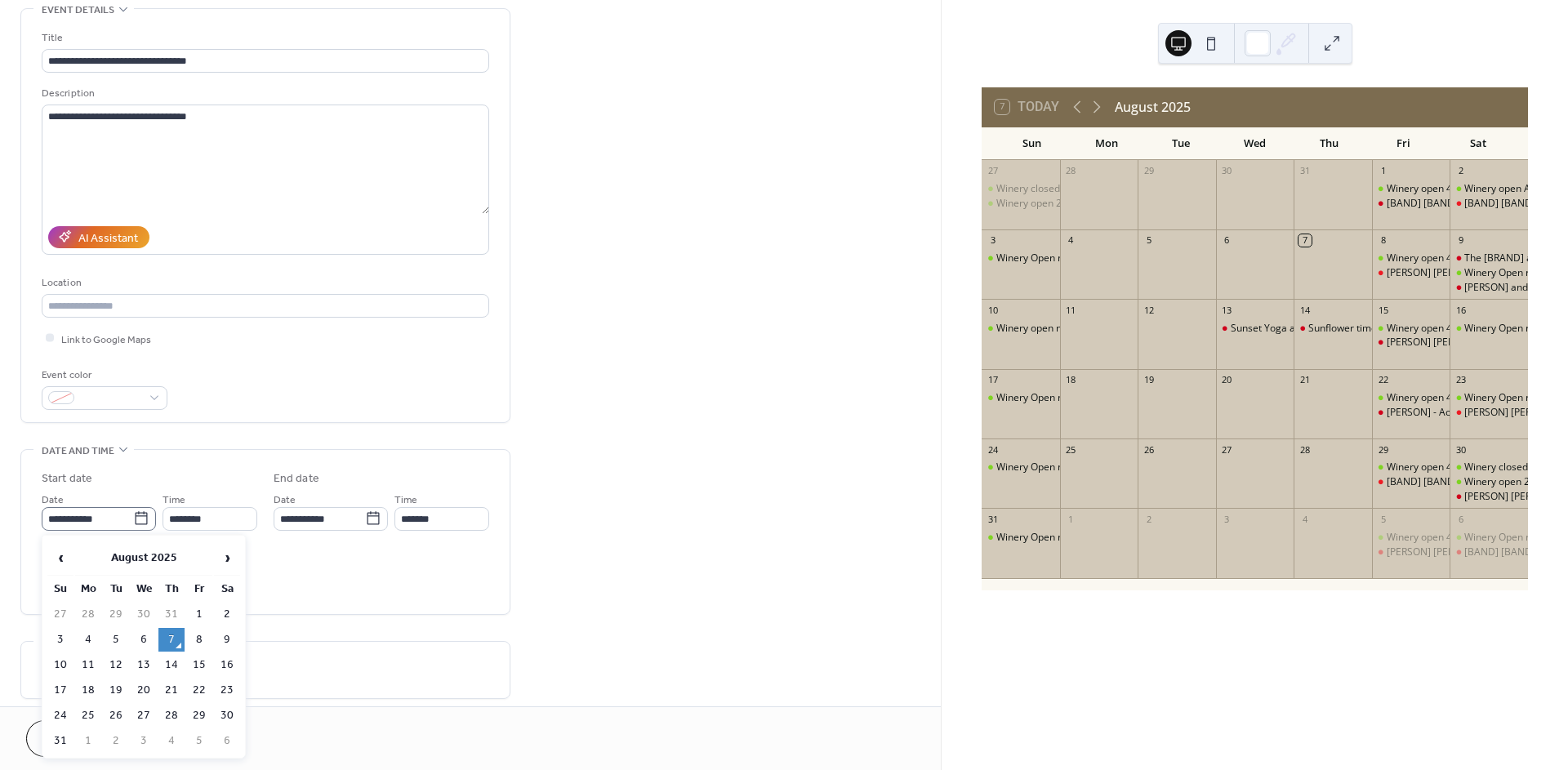click 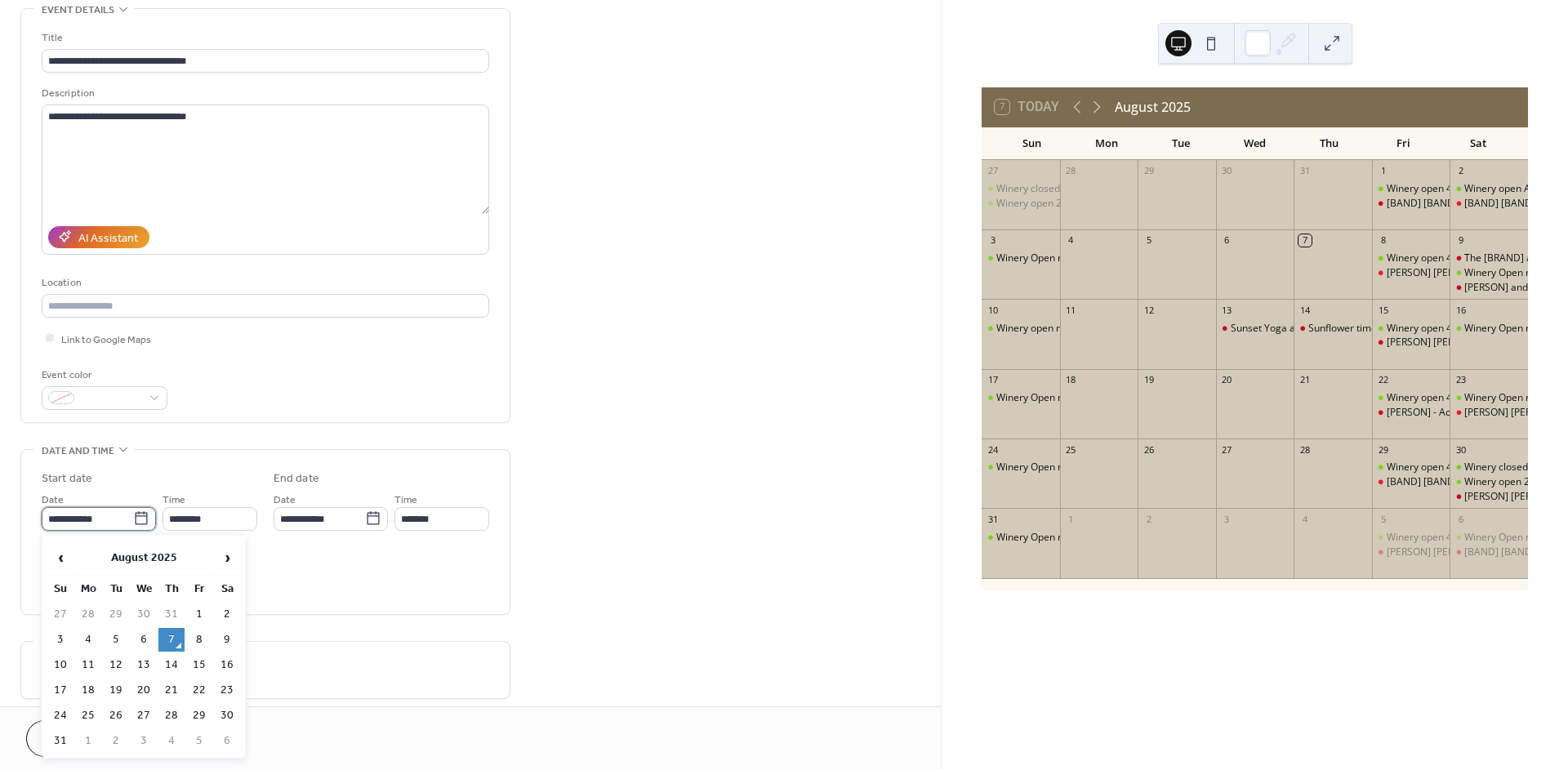 click on "**********" at bounding box center [87, 519] 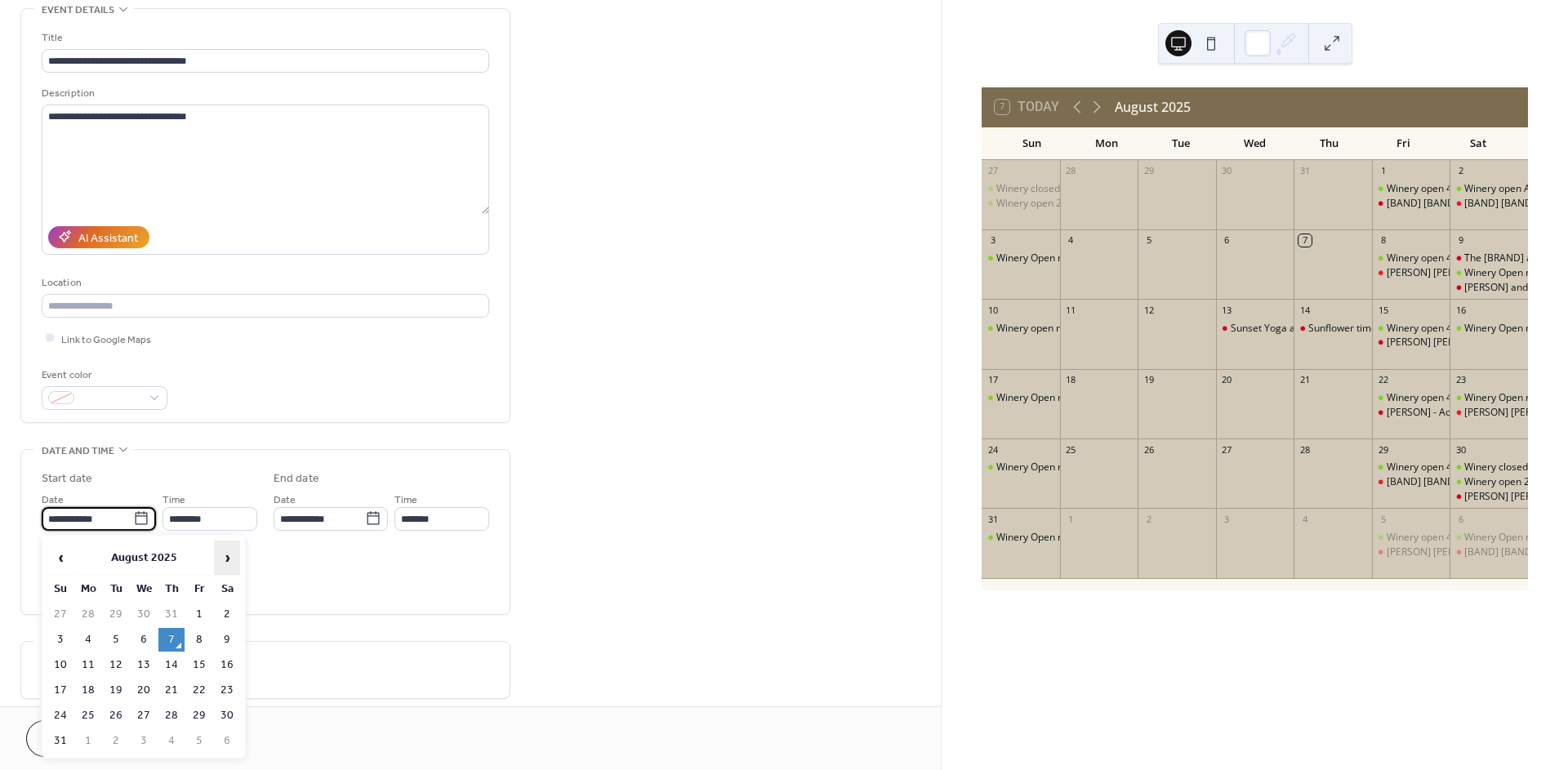 click on "›" at bounding box center [227, 558] 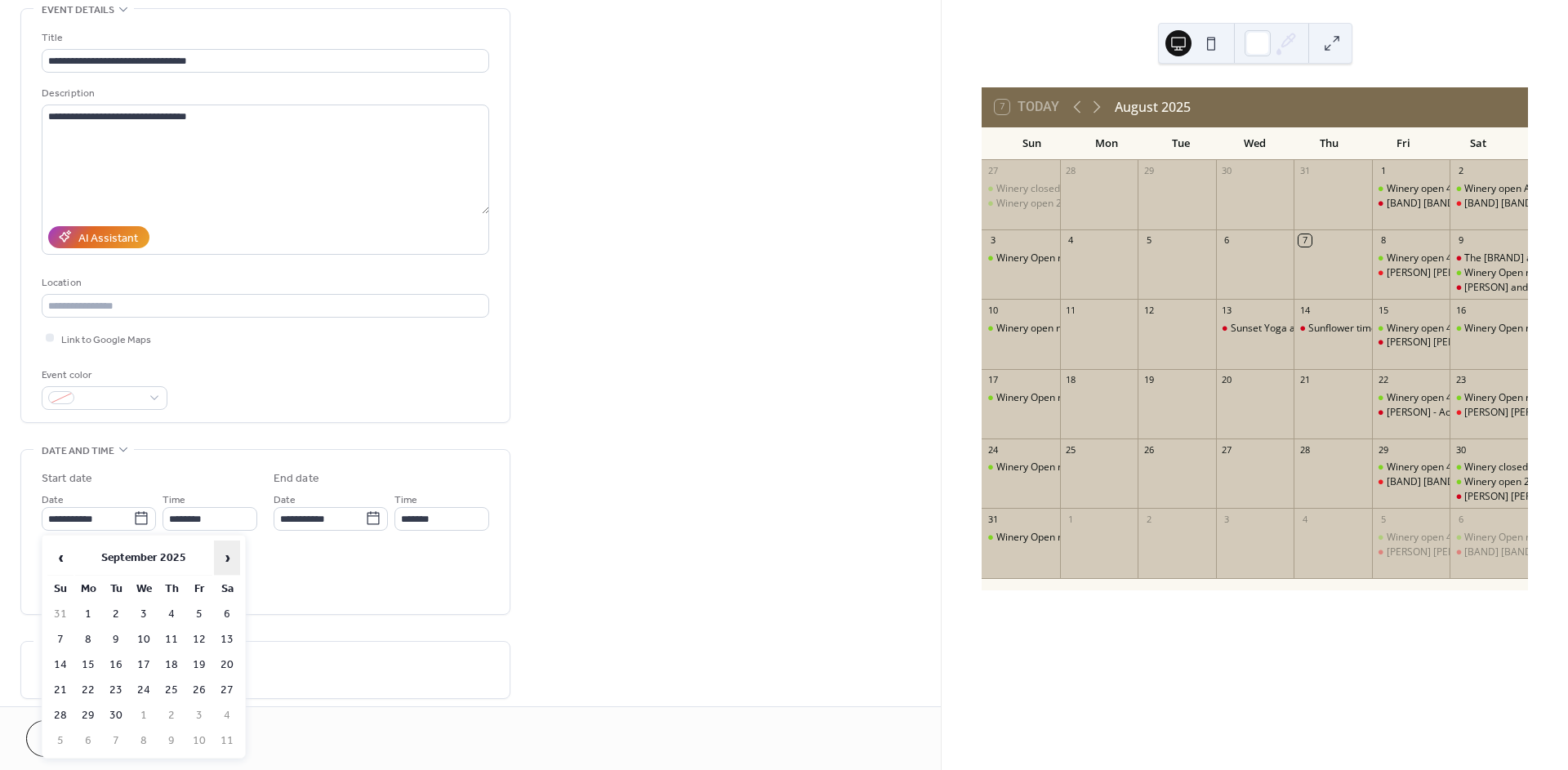 click on "›" at bounding box center [227, 558] 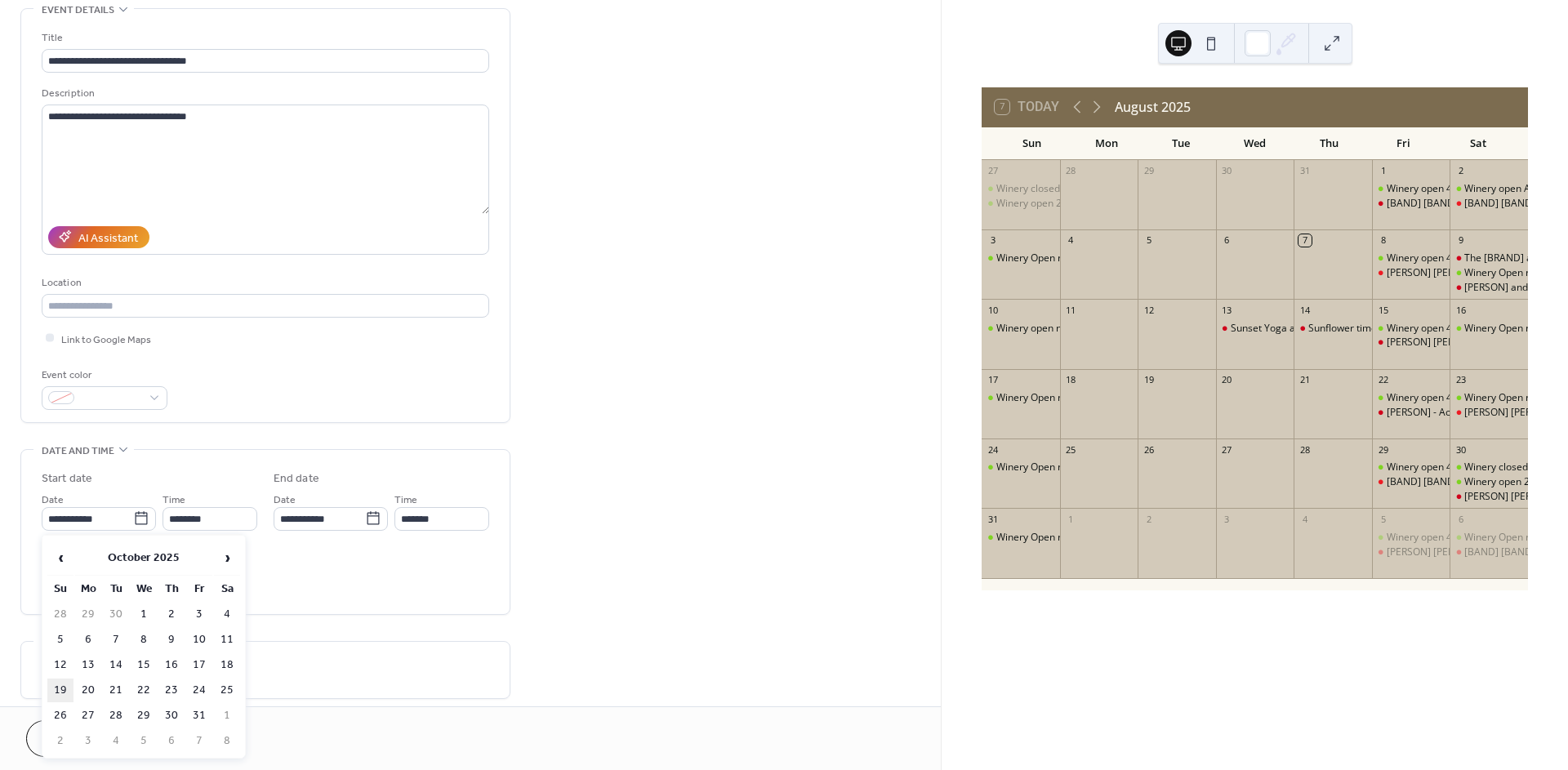 click on "19" at bounding box center [60, 690] 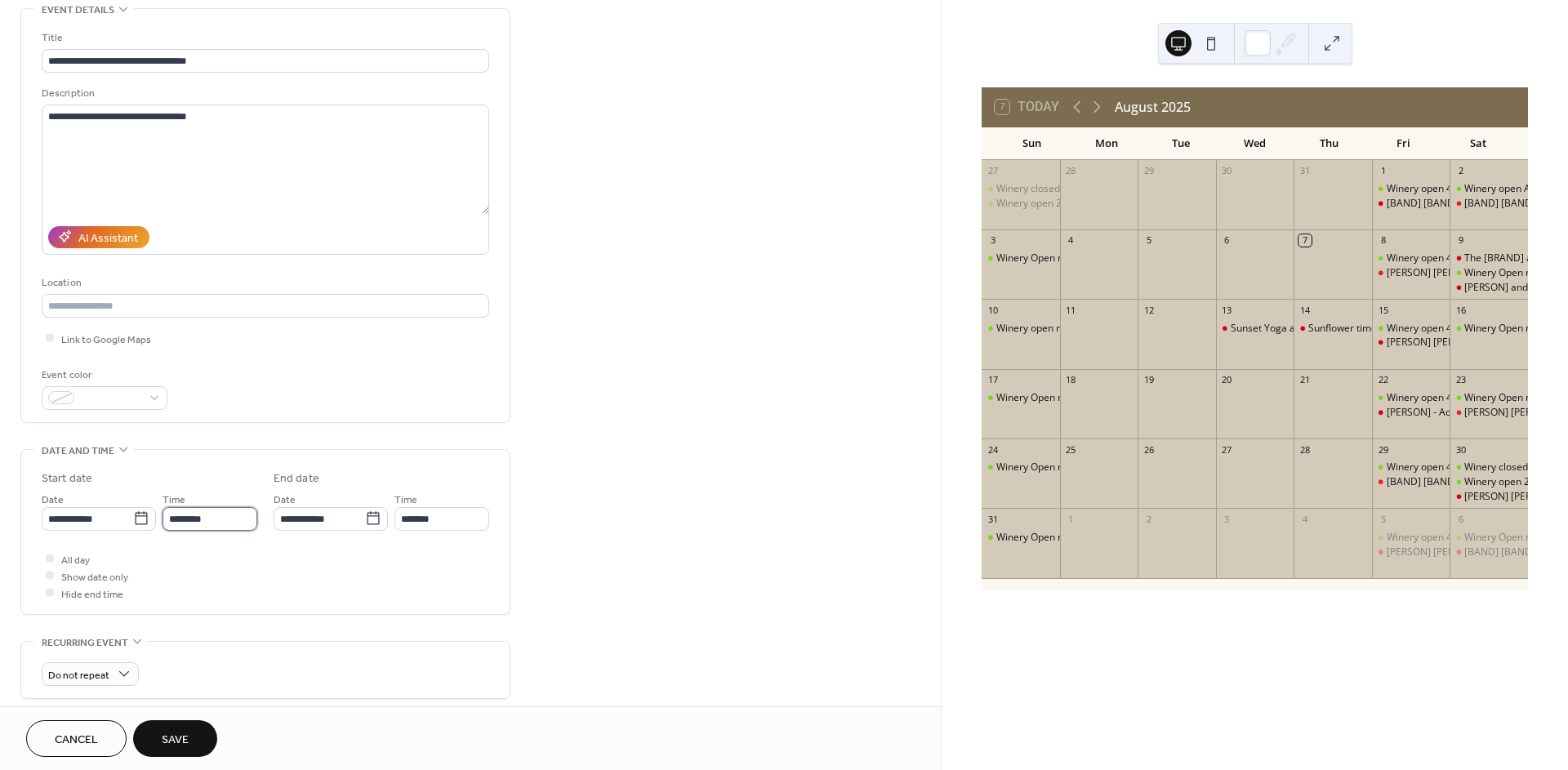 click on "********" at bounding box center [210, 519] 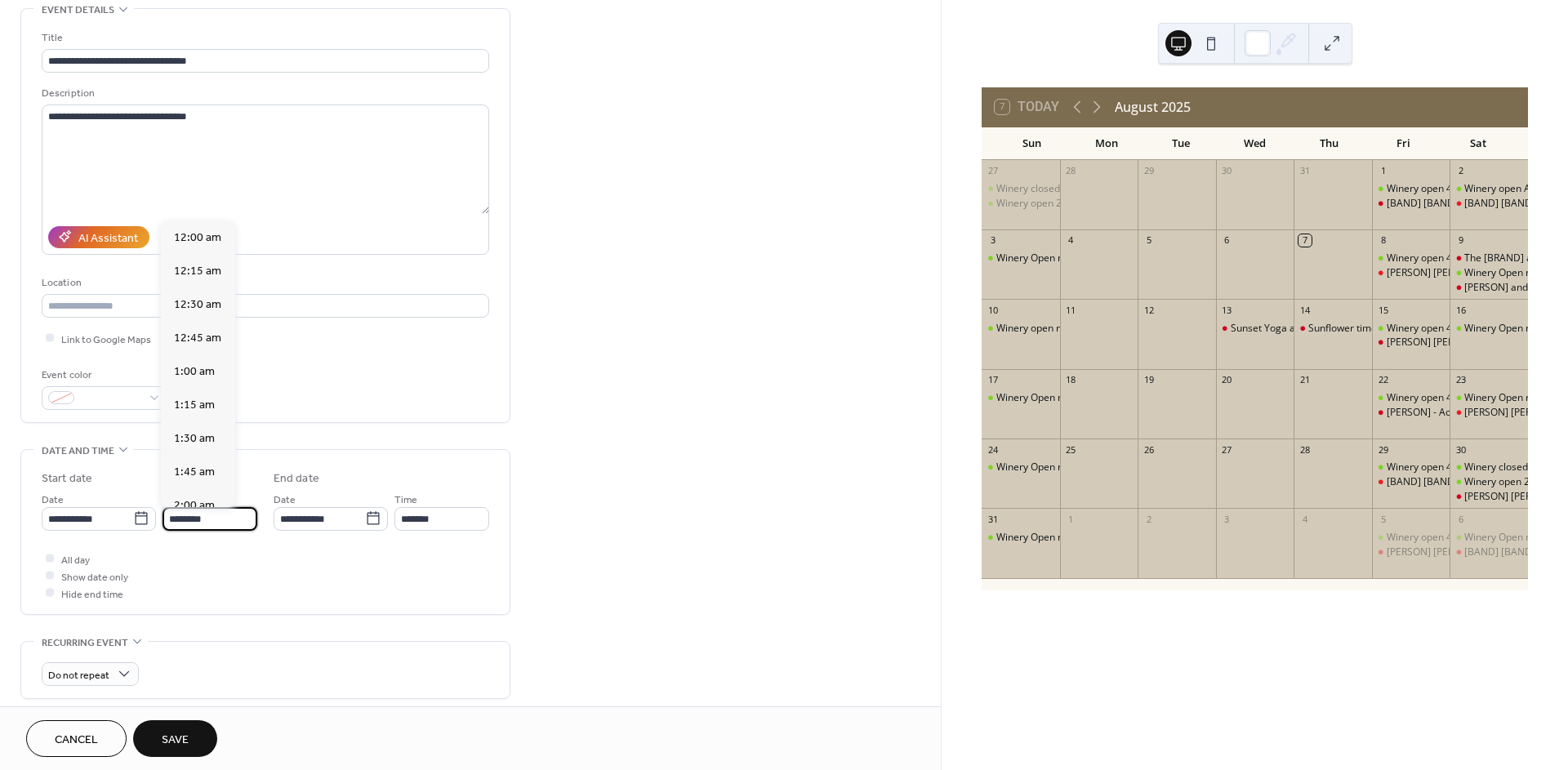 scroll, scrollTop: 1623, scrollLeft: 0, axis: vertical 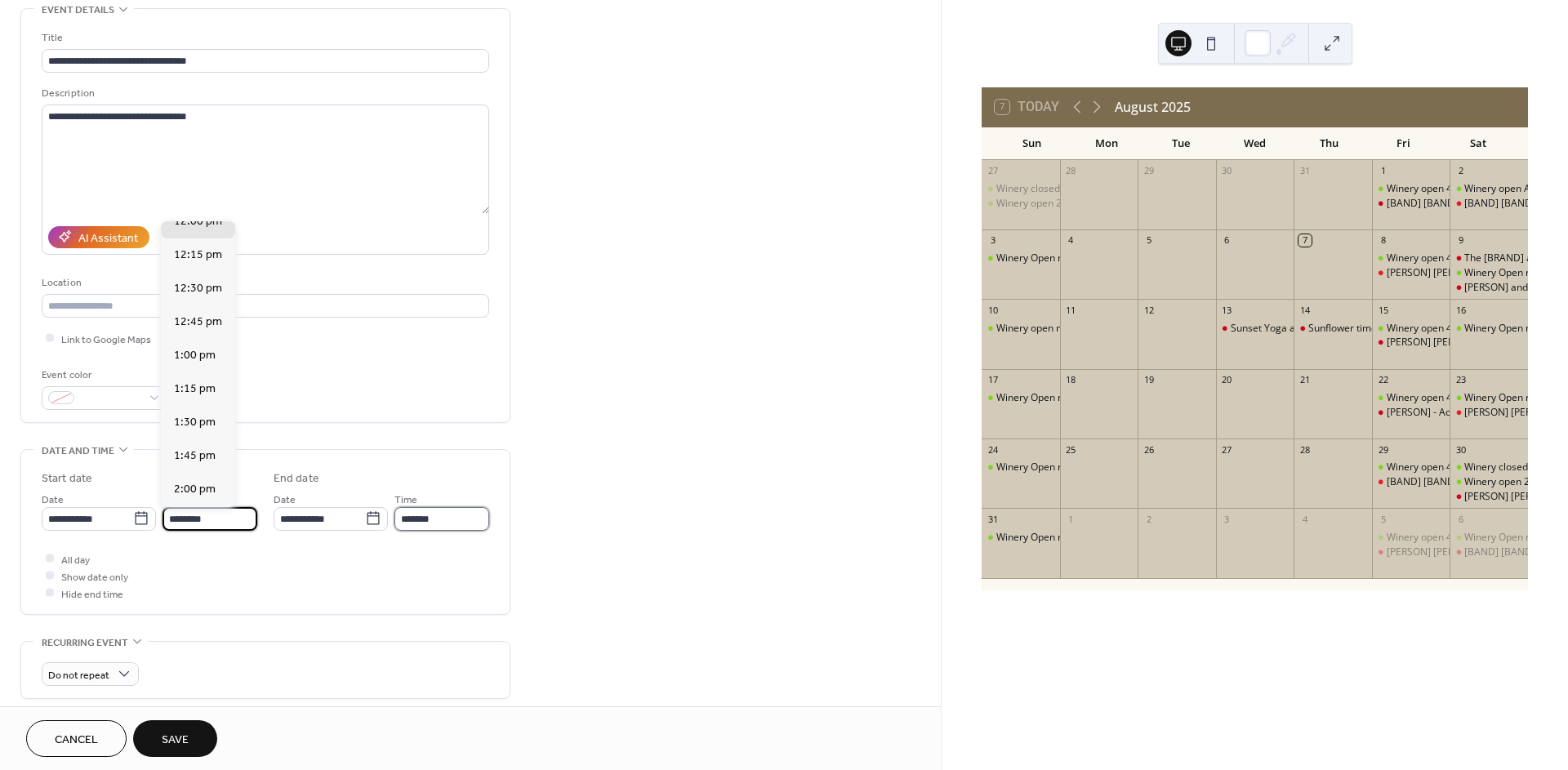 click on "*******" at bounding box center [442, 519] 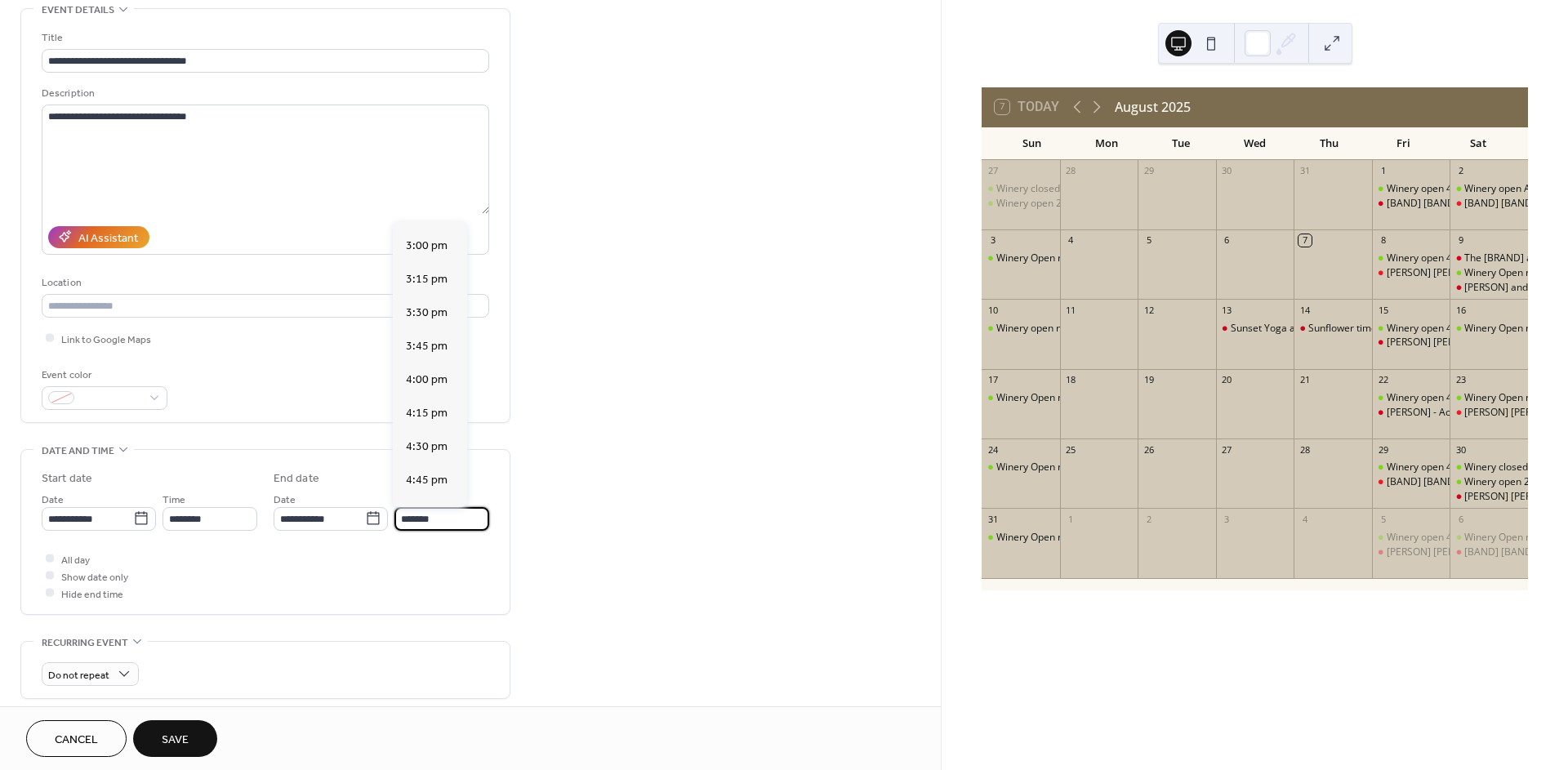 scroll, scrollTop: 402, scrollLeft: 0, axis: vertical 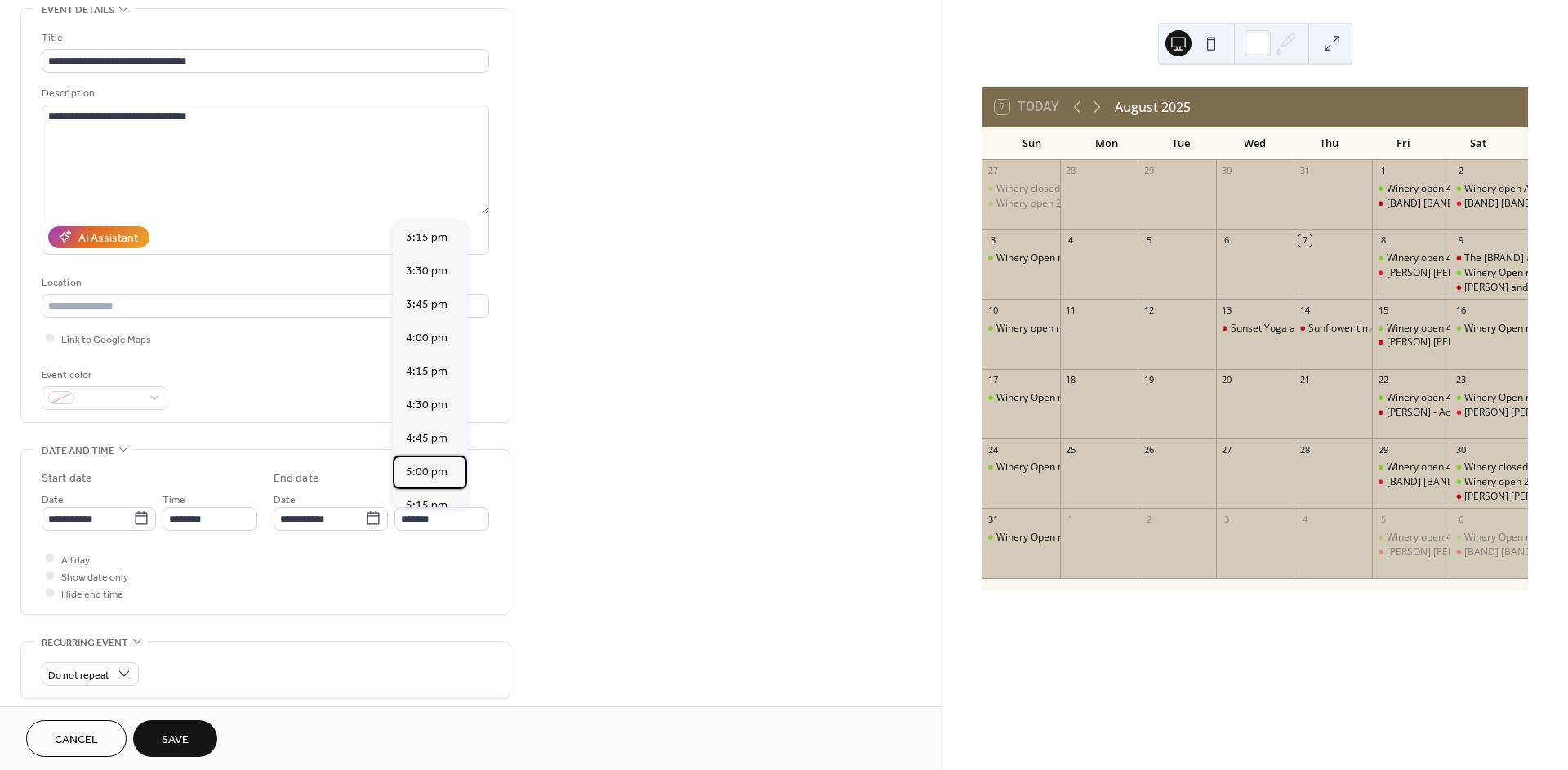 click on "5:00 pm" at bounding box center [426, 472] 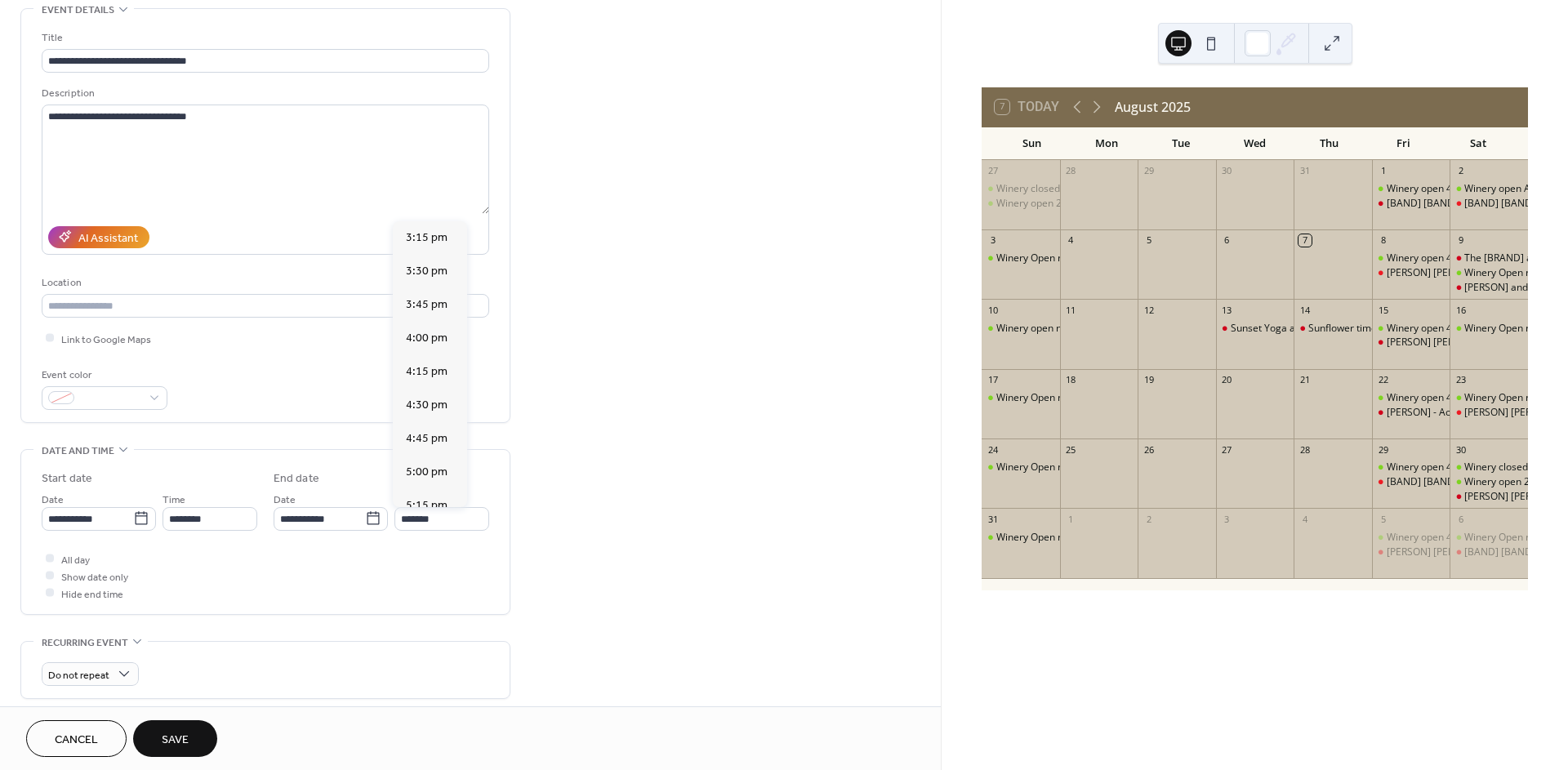 type on "*******" 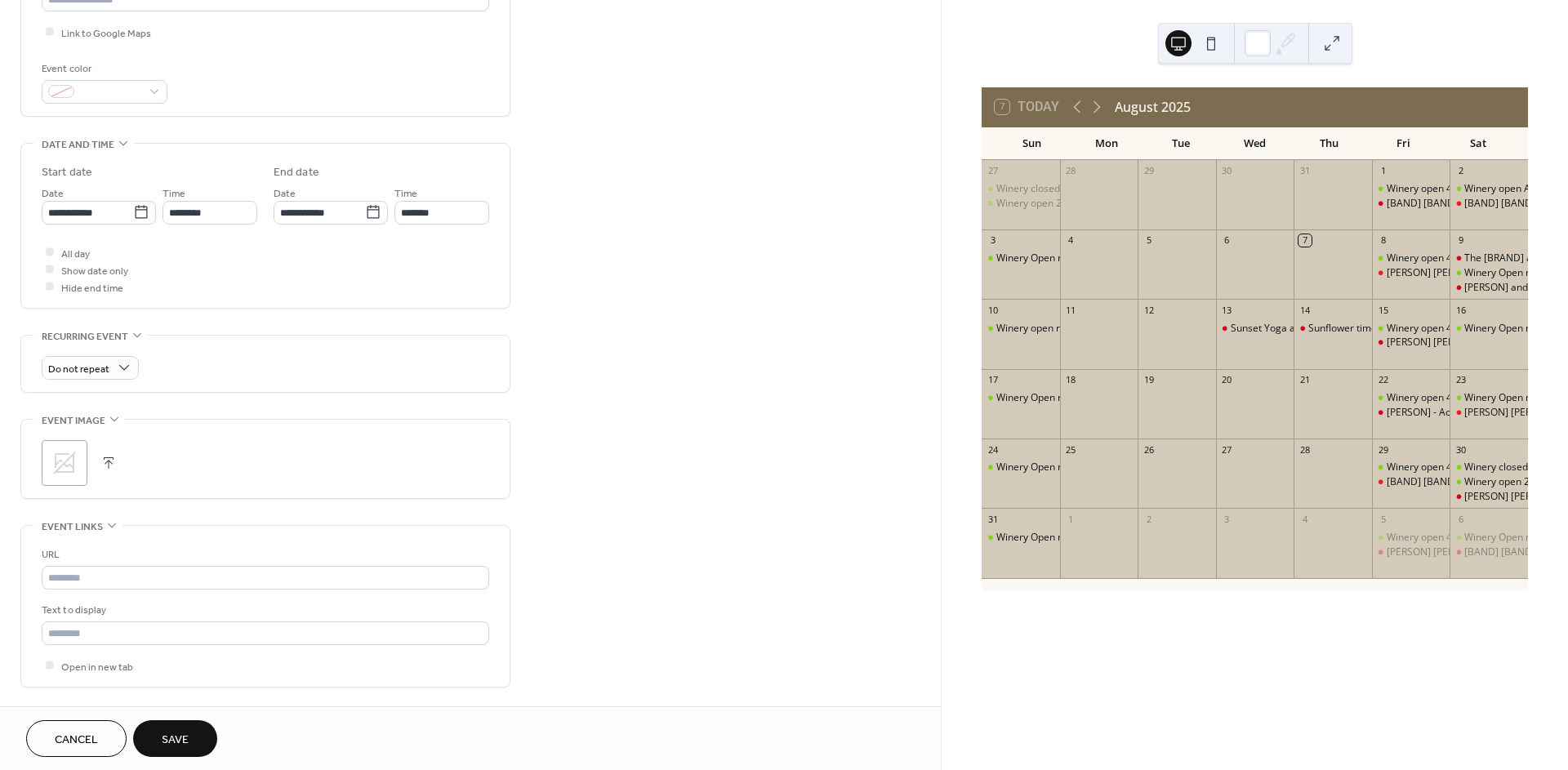 scroll, scrollTop: 395, scrollLeft: 0, axis: vertical 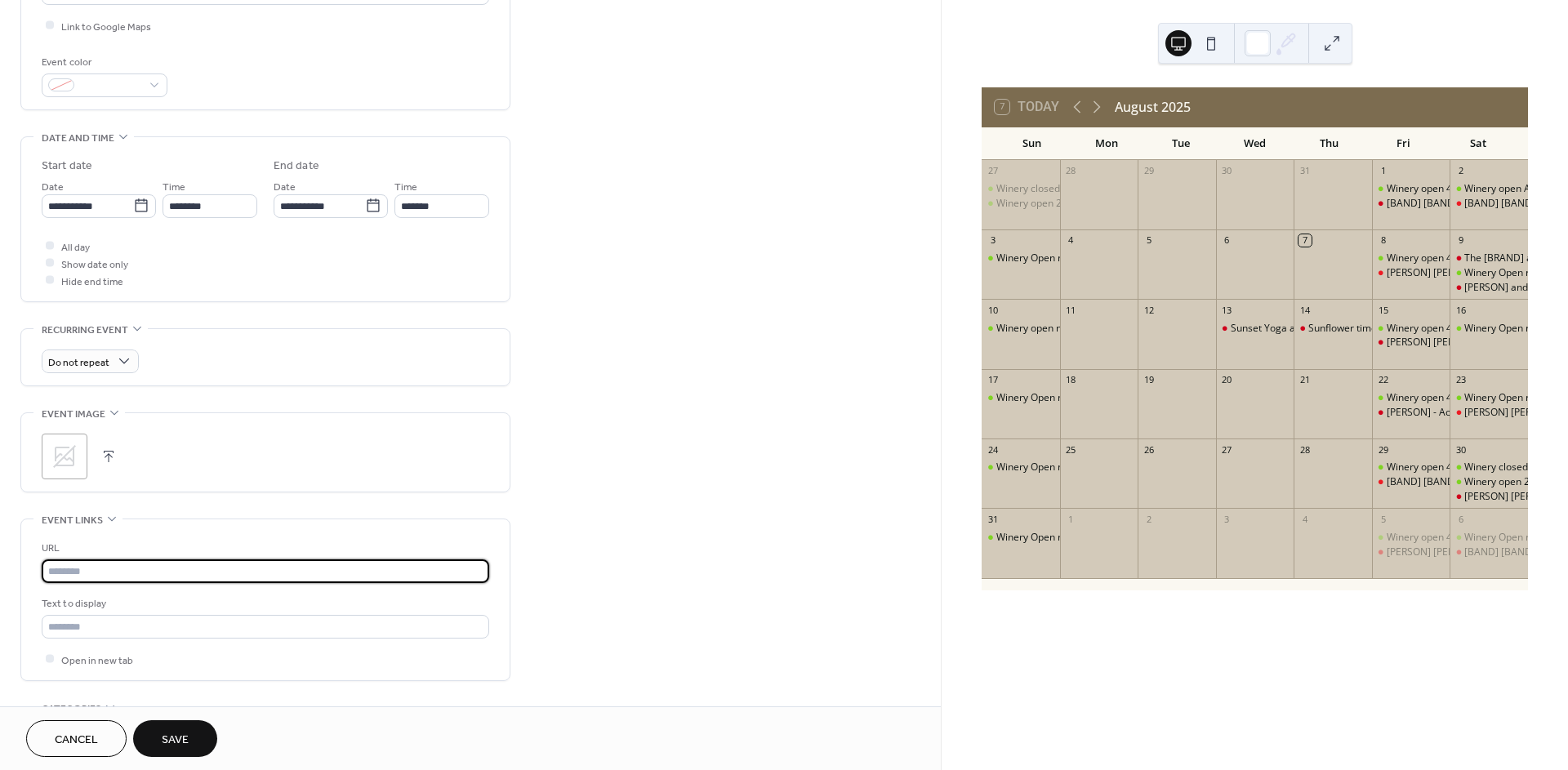 click at bounding box center (265, 571) 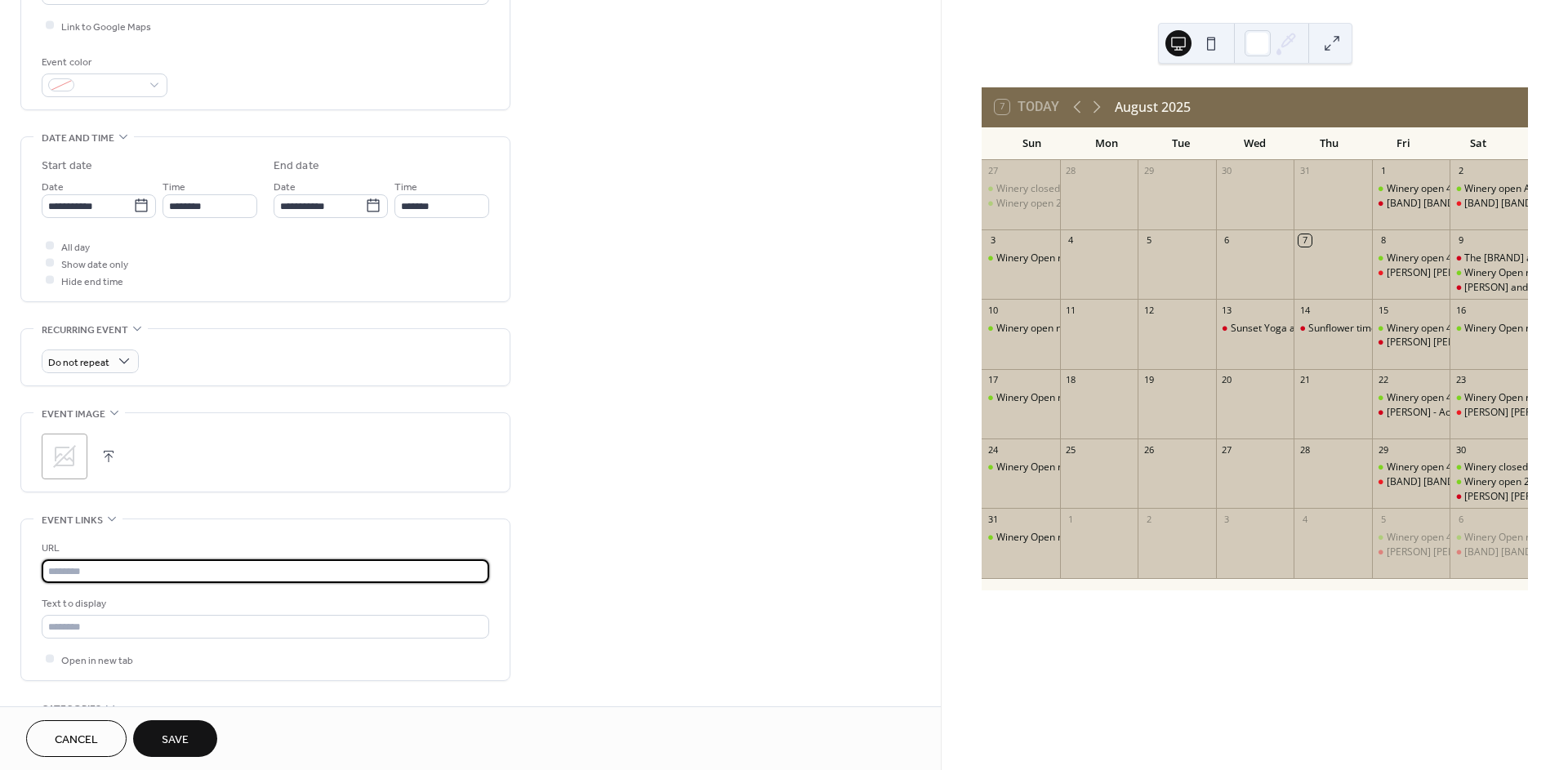 type on "**********" 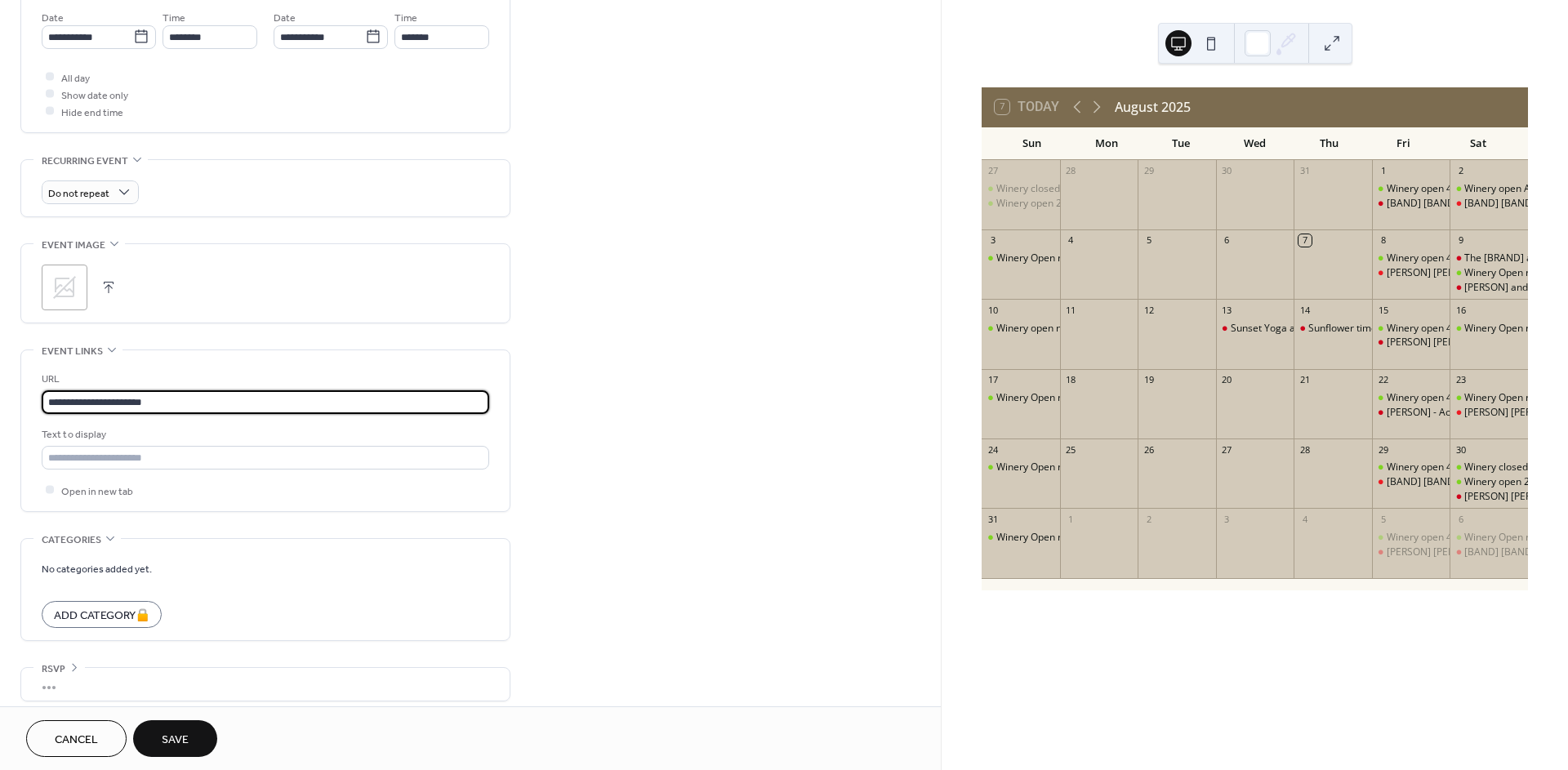 scroll, scrollTop: 576, scrollLeft: 0, axis: vertical 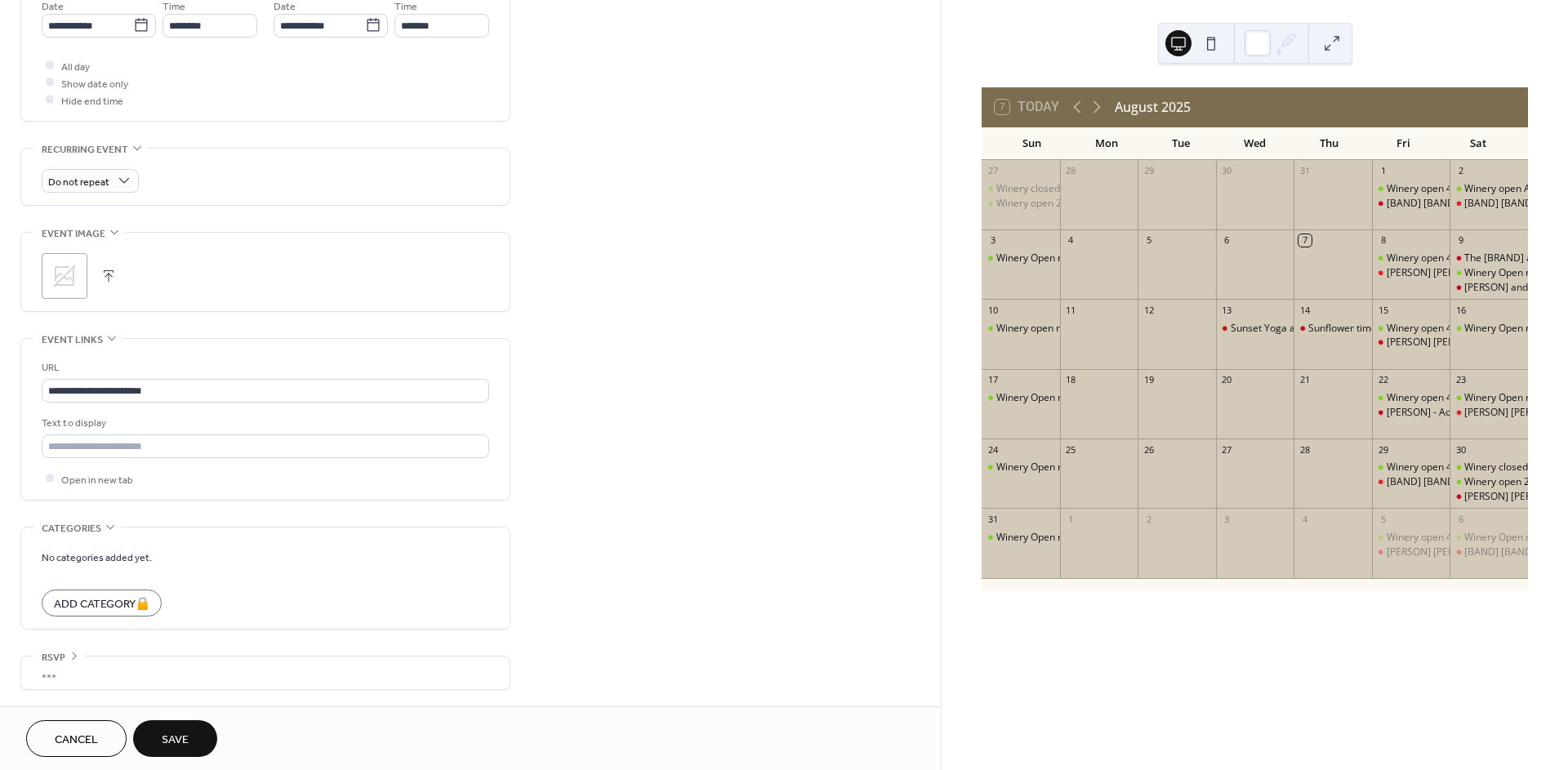 click on "Save" at bounding box center [175, 740] 